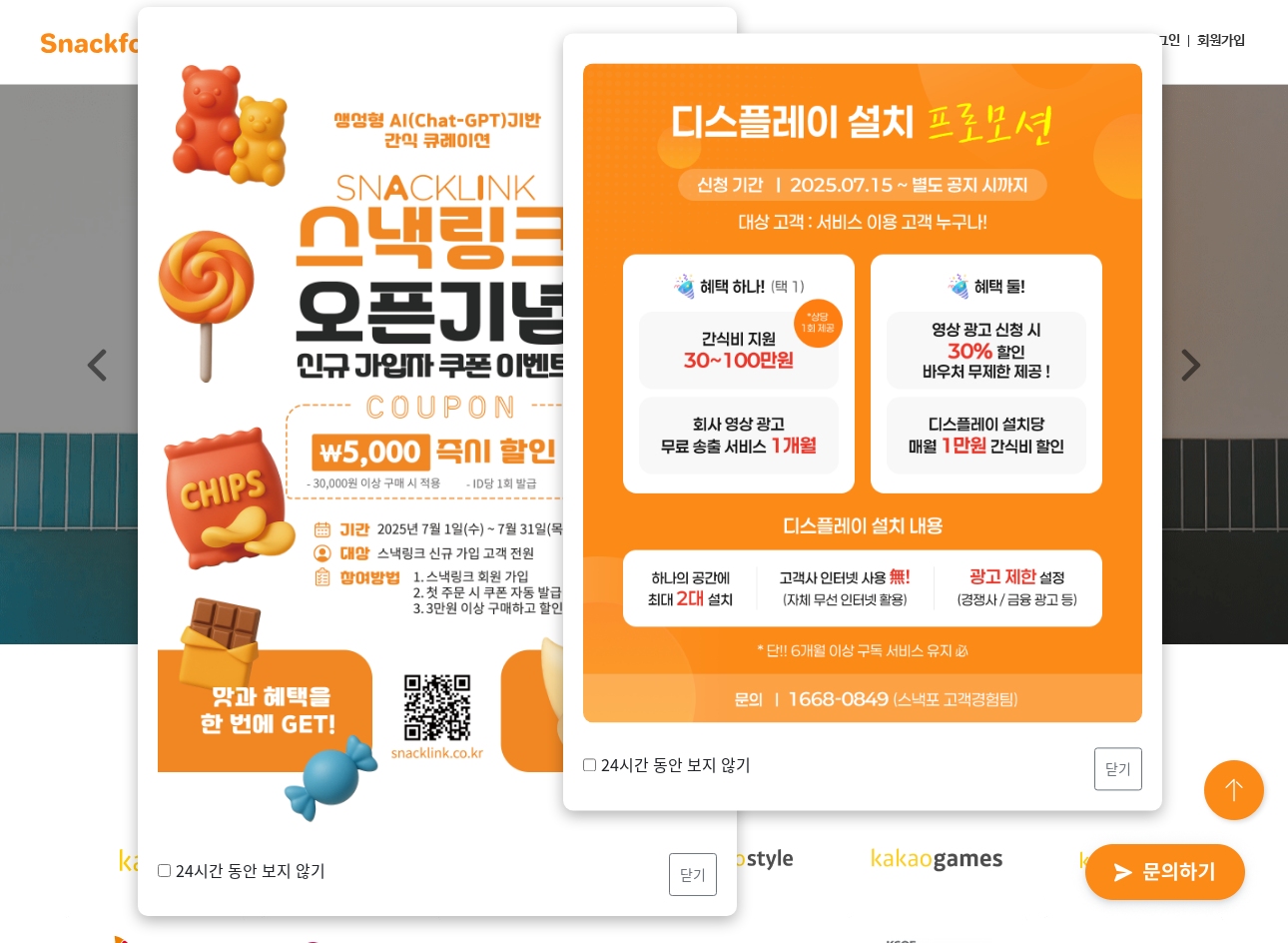 scroll, scrollTop: 0, scrollLeft: 0, axis: both 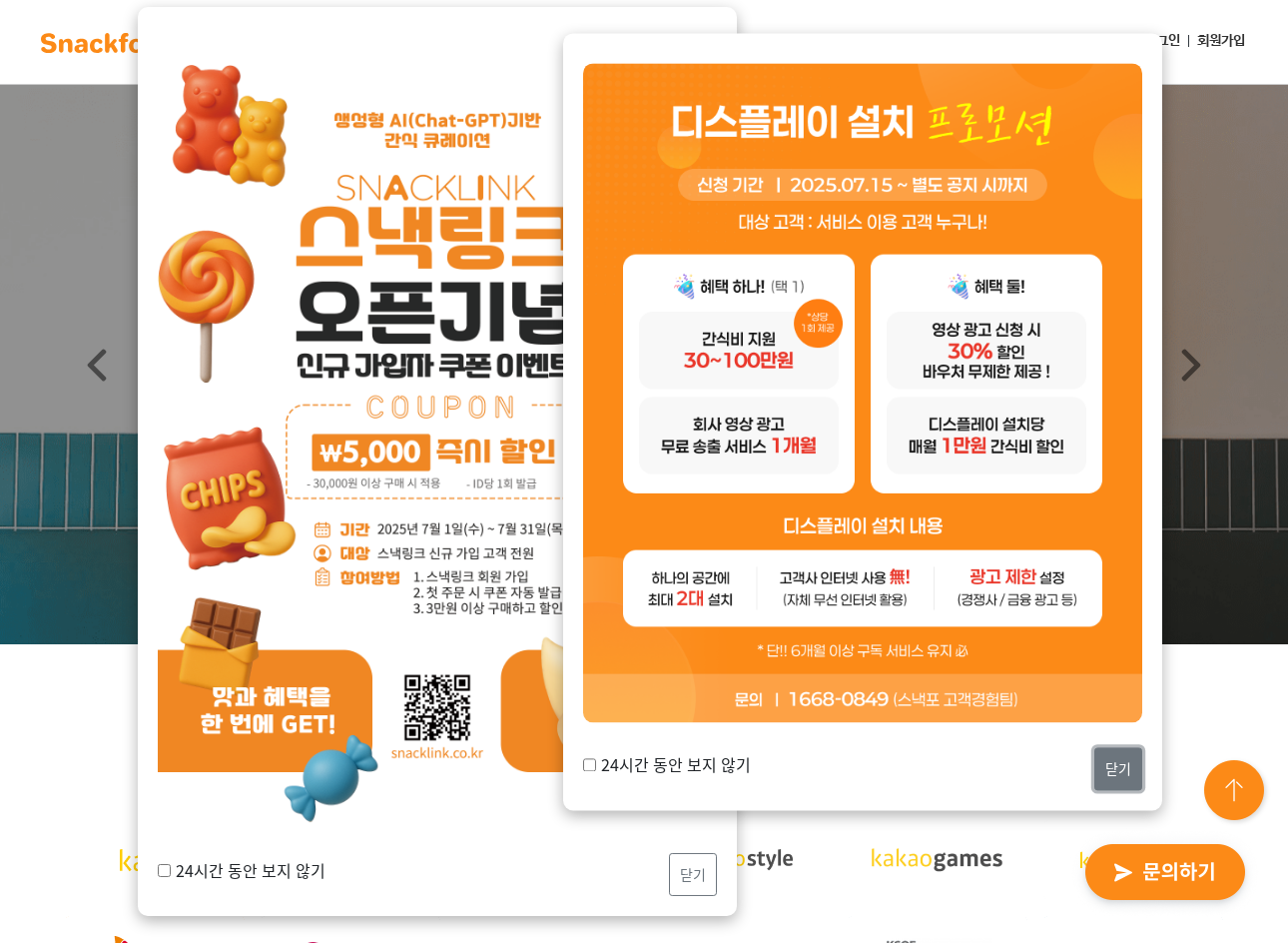 click on "닫기" at bounding box center [1118, 768] 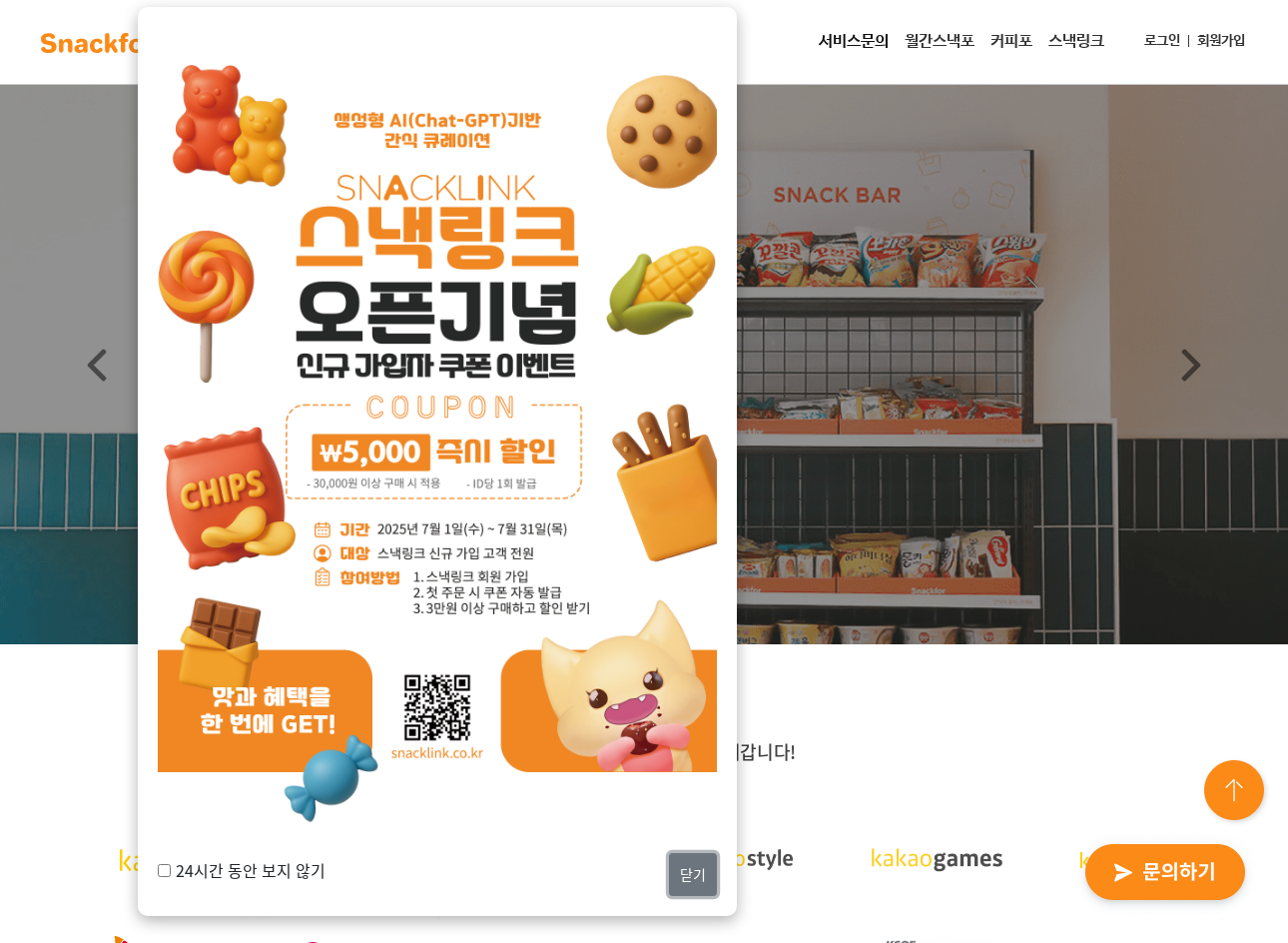 click on "닫기" at bounding box center [693, 874] 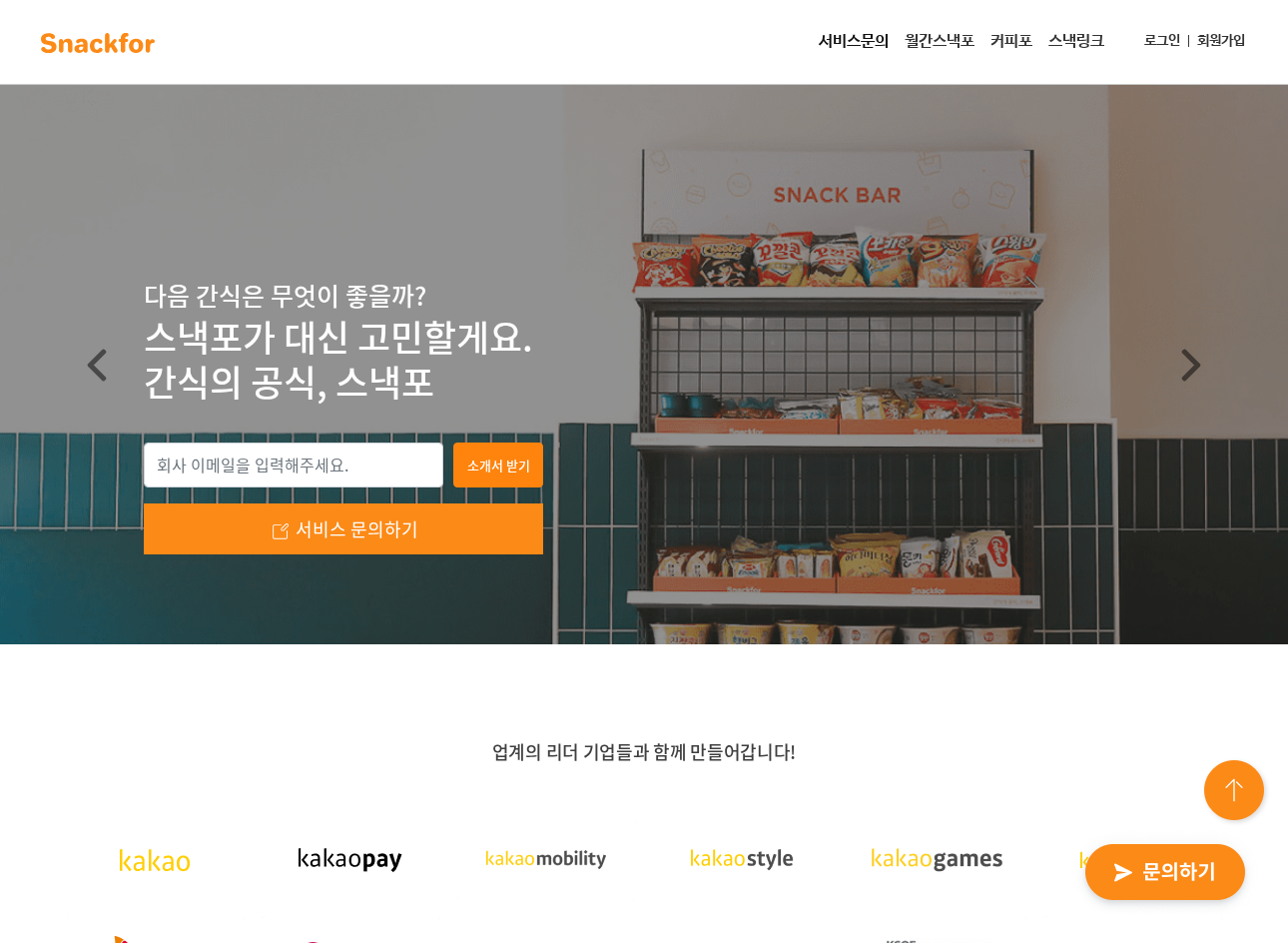 click on "업계의 리더 기업들과 함께 만들어갑니다!" at bounding box center (644, 992) 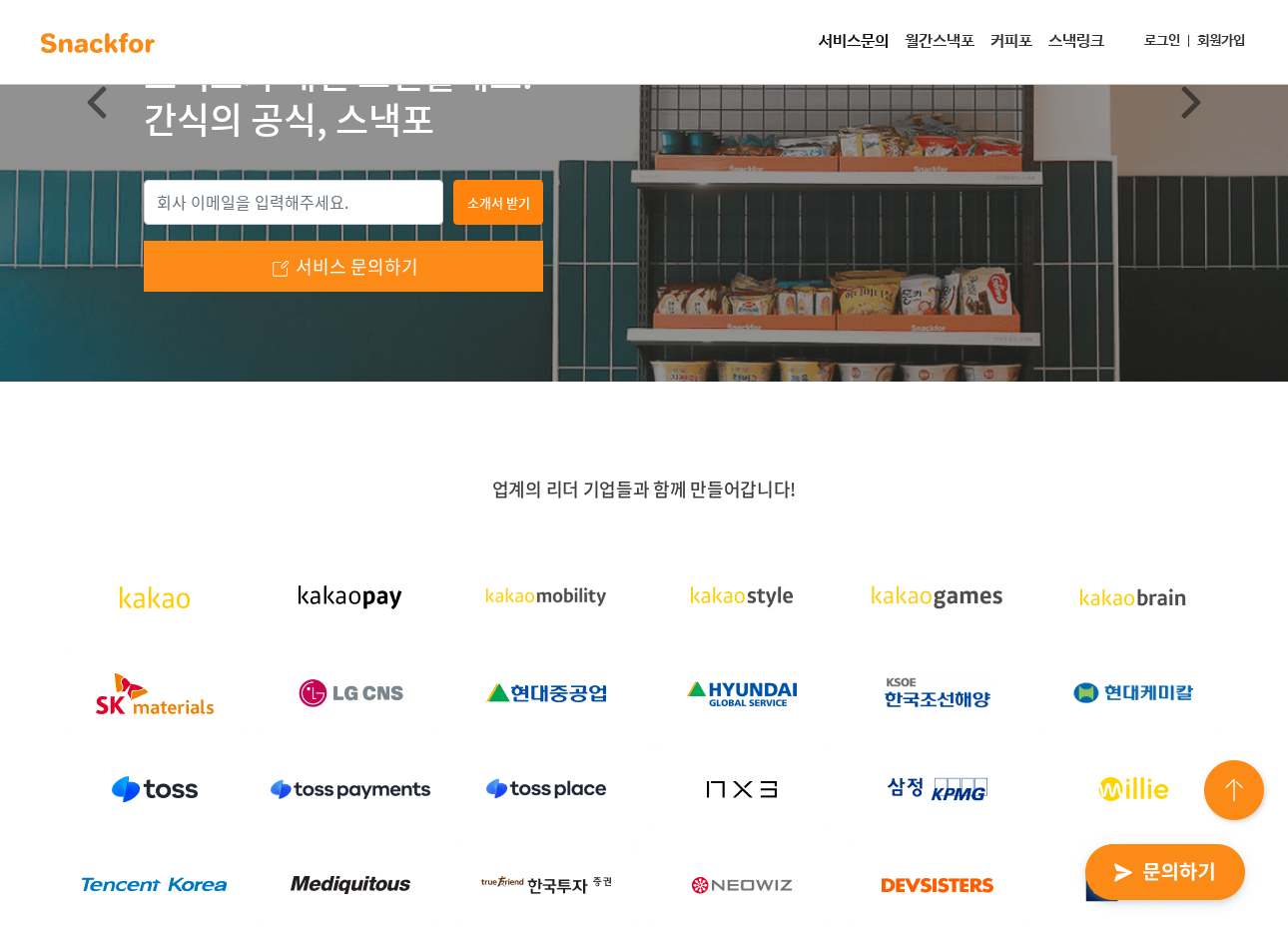 scroll, scrollTop: 300, scrollLeft: 0, axis: vertical 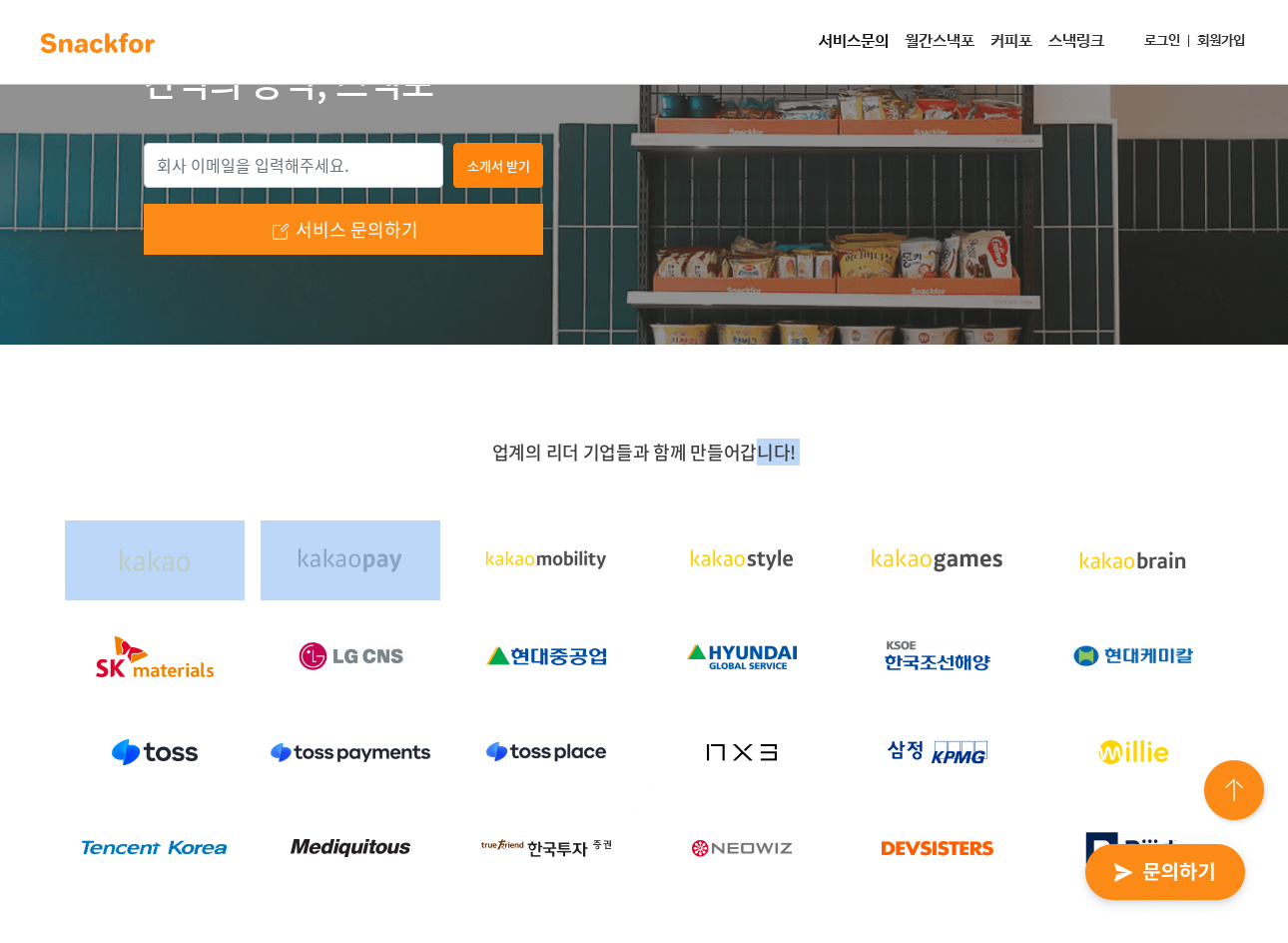 drag, startPoint x: 726, startPoint y: 449, endPoint x: 786, endPoint y: 449, distance: 60 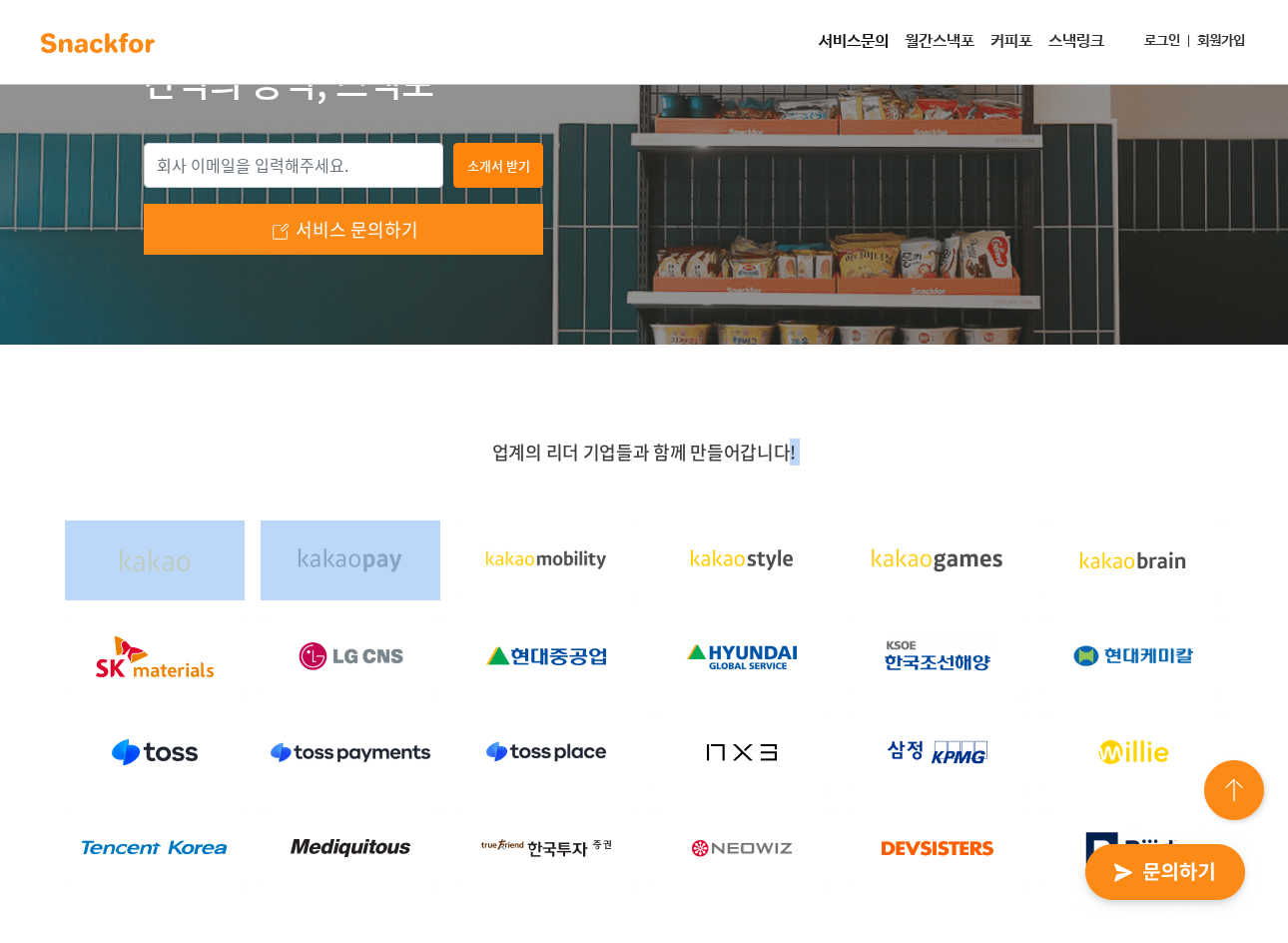 click on "업계의 리더 기업들과 함께 만들어갑니다!" at bounding box center (644, 452) 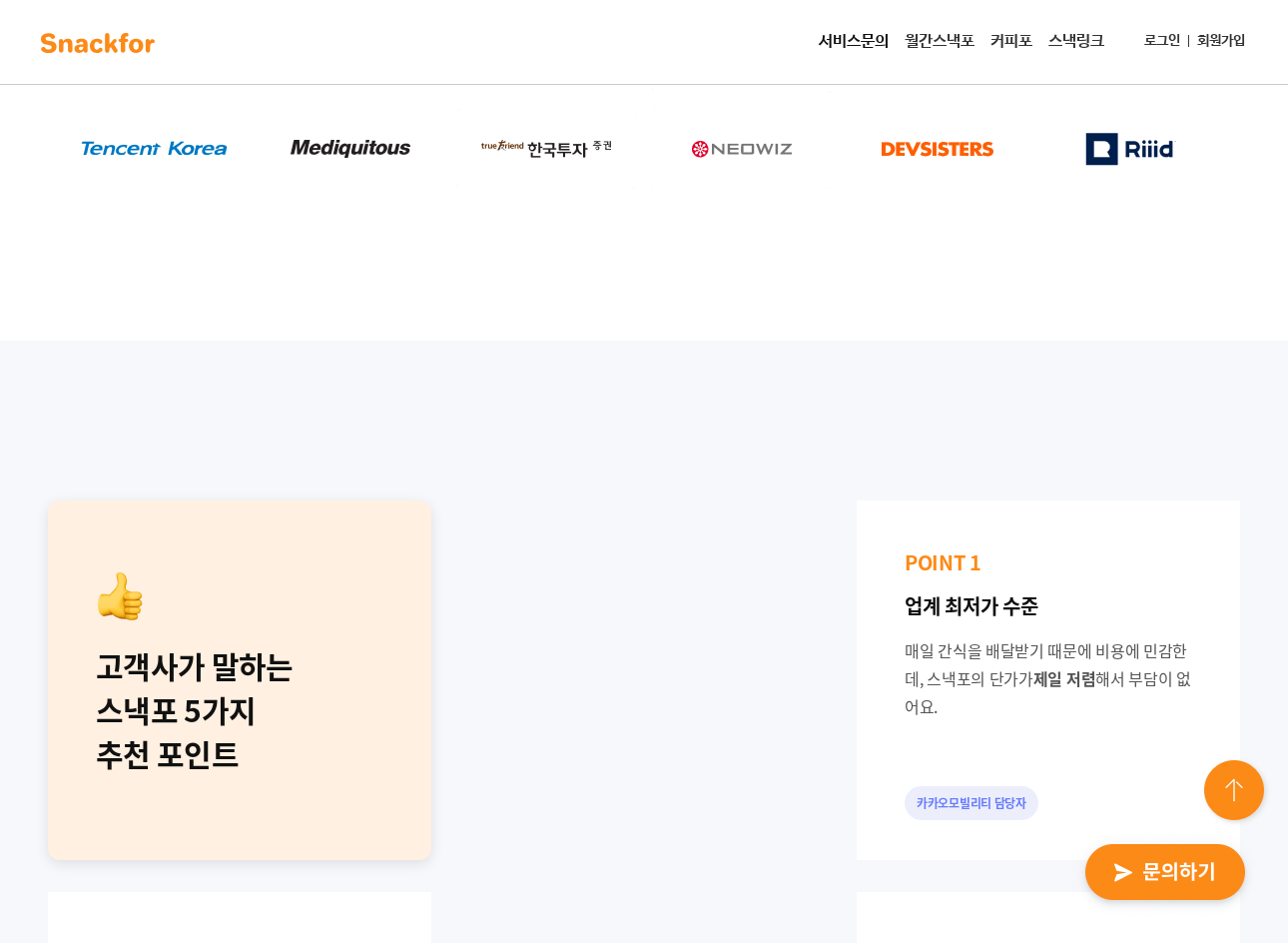 click on "고객사가 말하는
스낵포 5가지
추천 포인트
POINT 1
업계 최저가 수준
매일 간식을 배달받기 때문에 비용에
민감한데, 스낵포의 단가가  제일 저렴 해서
부담이 없어요.
카카오모빌리티 담당자
POINT 2
큐레이션
스낵포를 통해  다양한 구성 의 간식과 음료를
배달받을 수 있습니다.
더불어, 소통이 원활하여 피드백을
빨리 받을 수 있어 좋습니다.
주식회사 모빌테크 담당자
POINT 3
편리한 관리
간식 구성 및 배송까지 스낵포에
믿고 맡기면 되기 때문에  정말 편리 해요.
카우앤독 담당자
POINT 4
다양한 상품
스낵포를 시작하고 간편하게" at bounding box center [644, 1072] 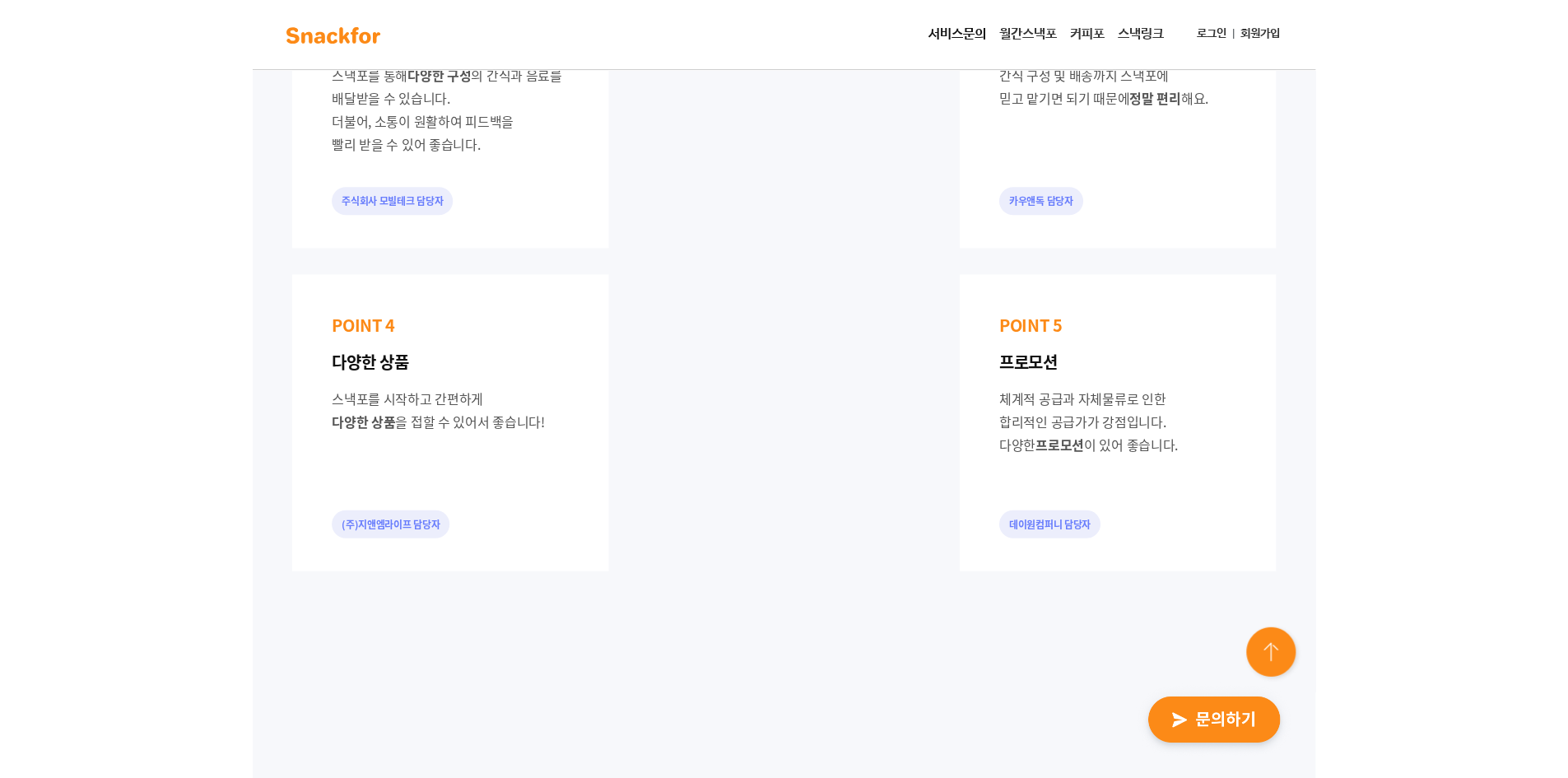 scroll, scrollTop: 1729, scrollLeft: 0, axis: vertical 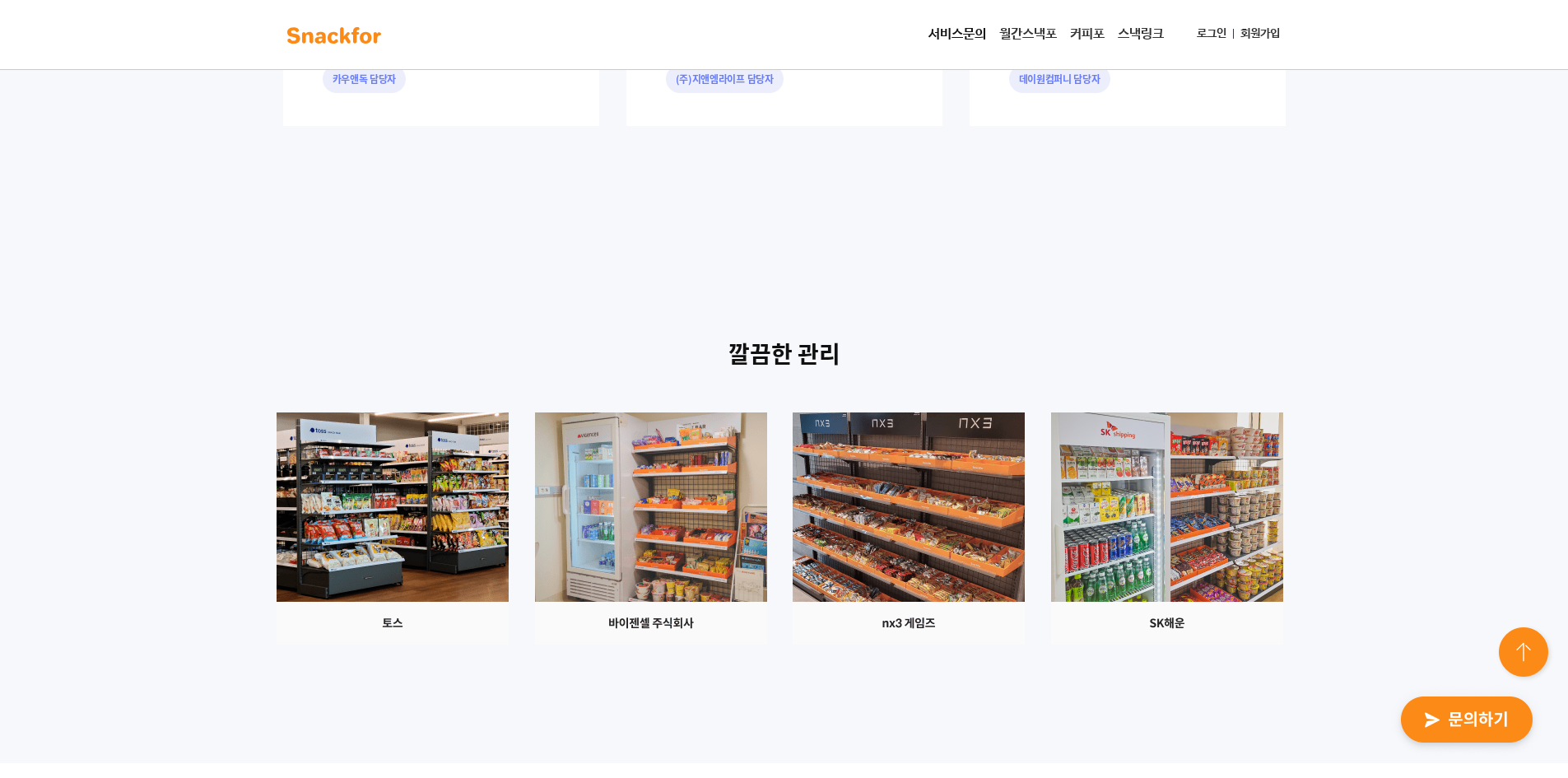 click on "깔끔한 관리" at bounding box center (784, 510) 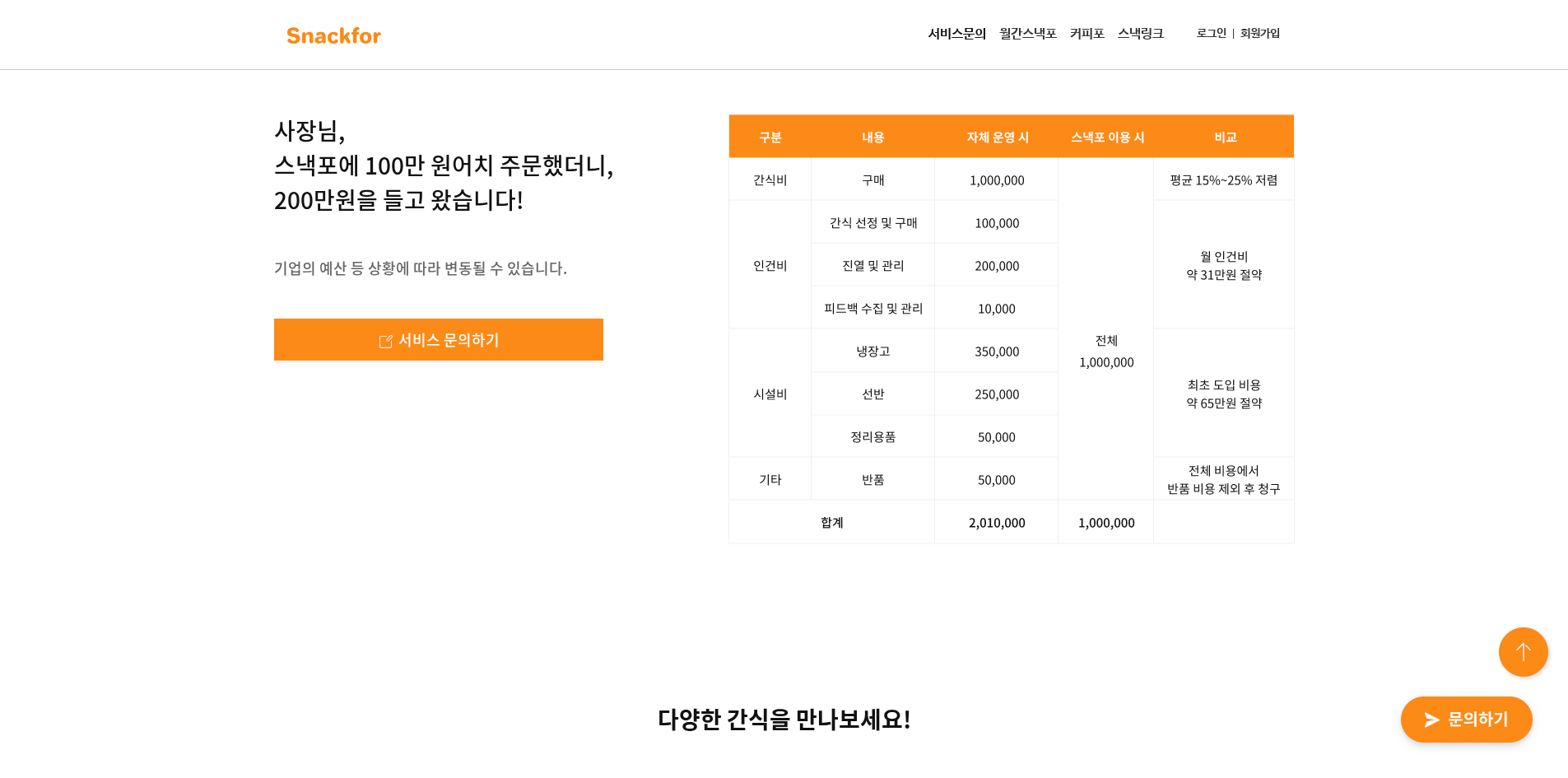scroll, scrollTop: 2717, scrollLeft: 0, axis: vertical 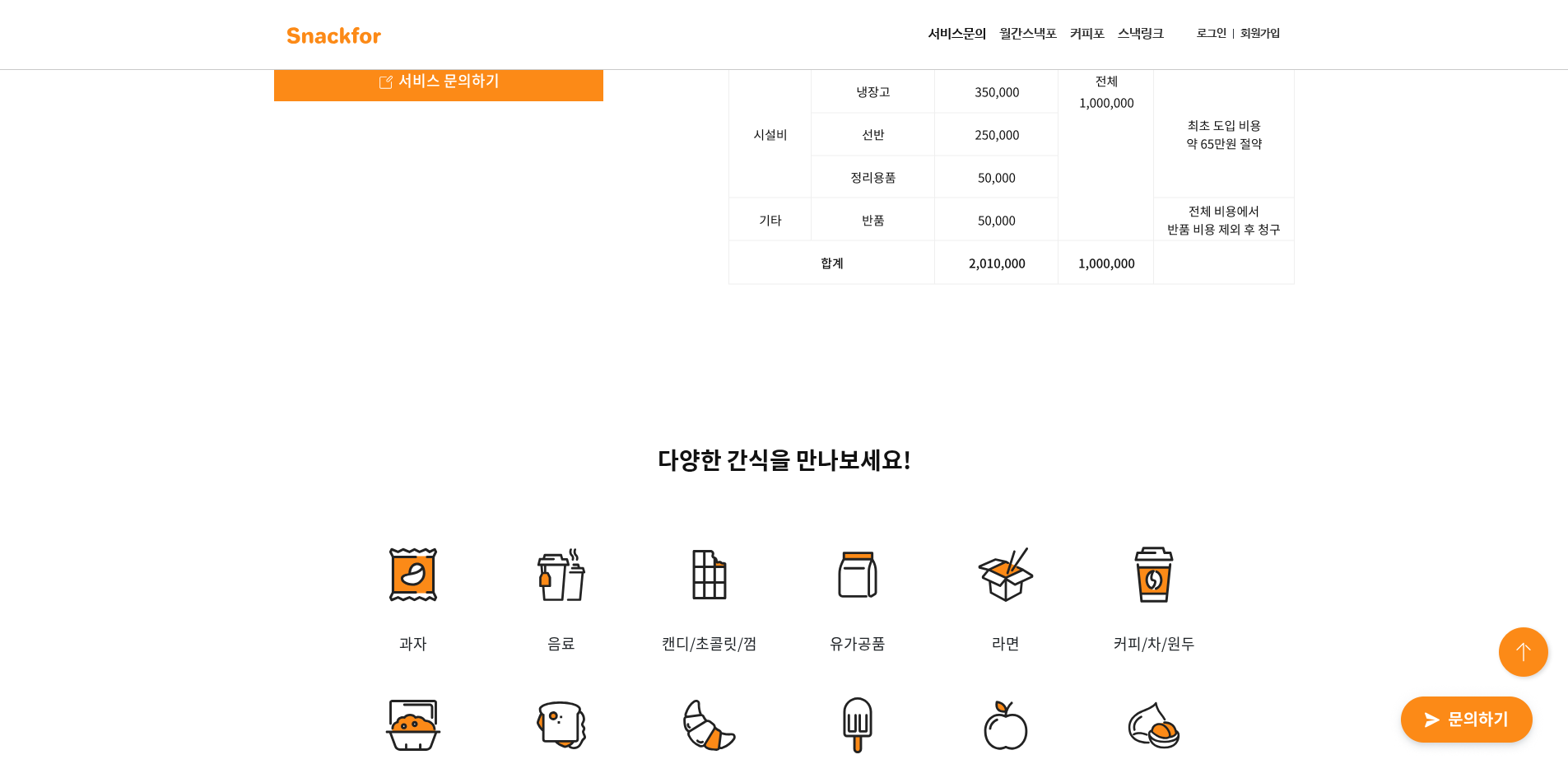 click on "사장님,
스낵포에 100만 원어치 주문했더니,
200만원을 들고 왔습니다!
기업의 예산 등 상황에 따라 변동될 수 있습니다.
서비스 문의하기
서비스 문의하기" at bounding box center (784, 69) 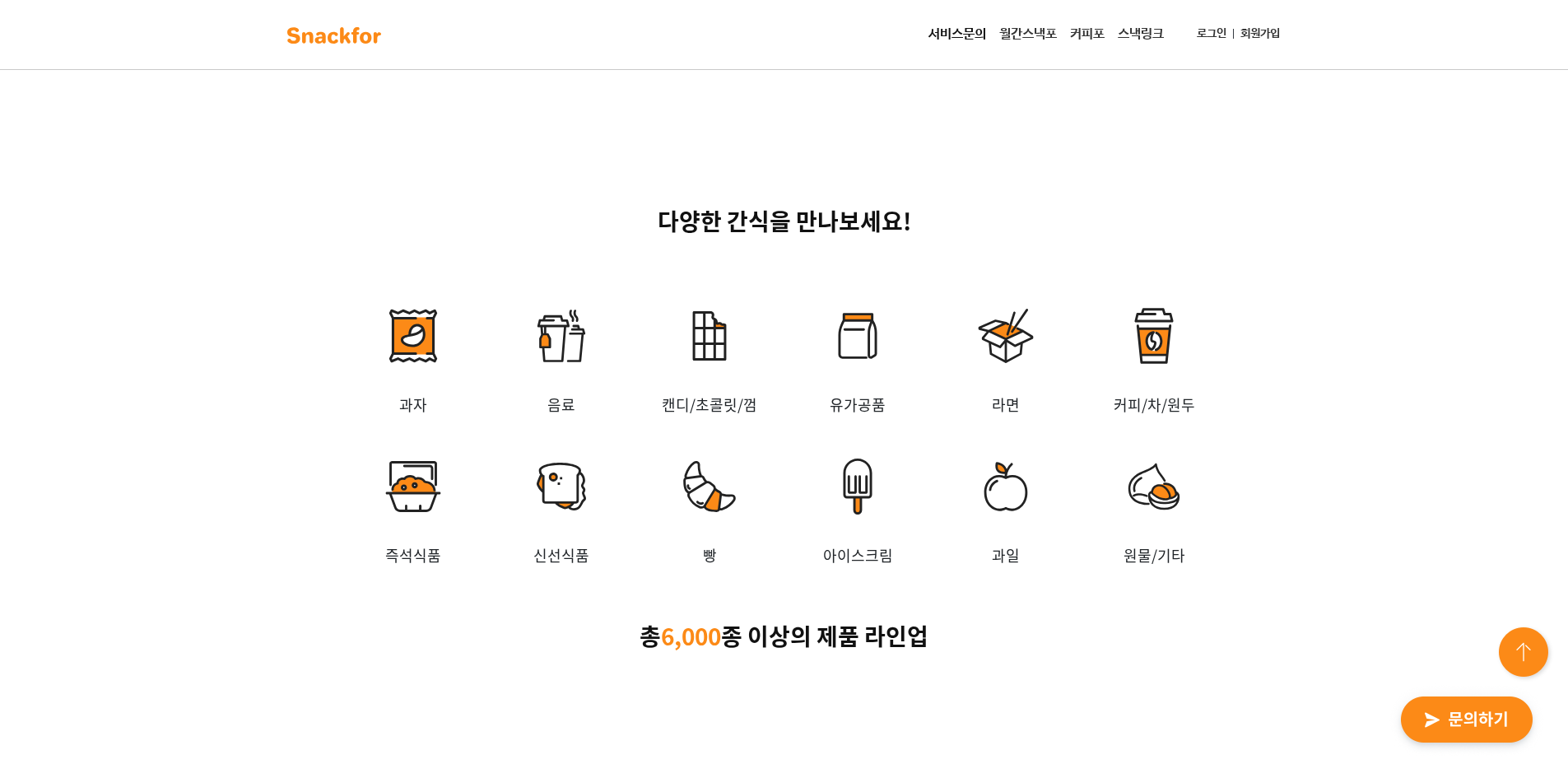 scroll, scrollTop: 3211, scrollLeft: 0, axis: vertical 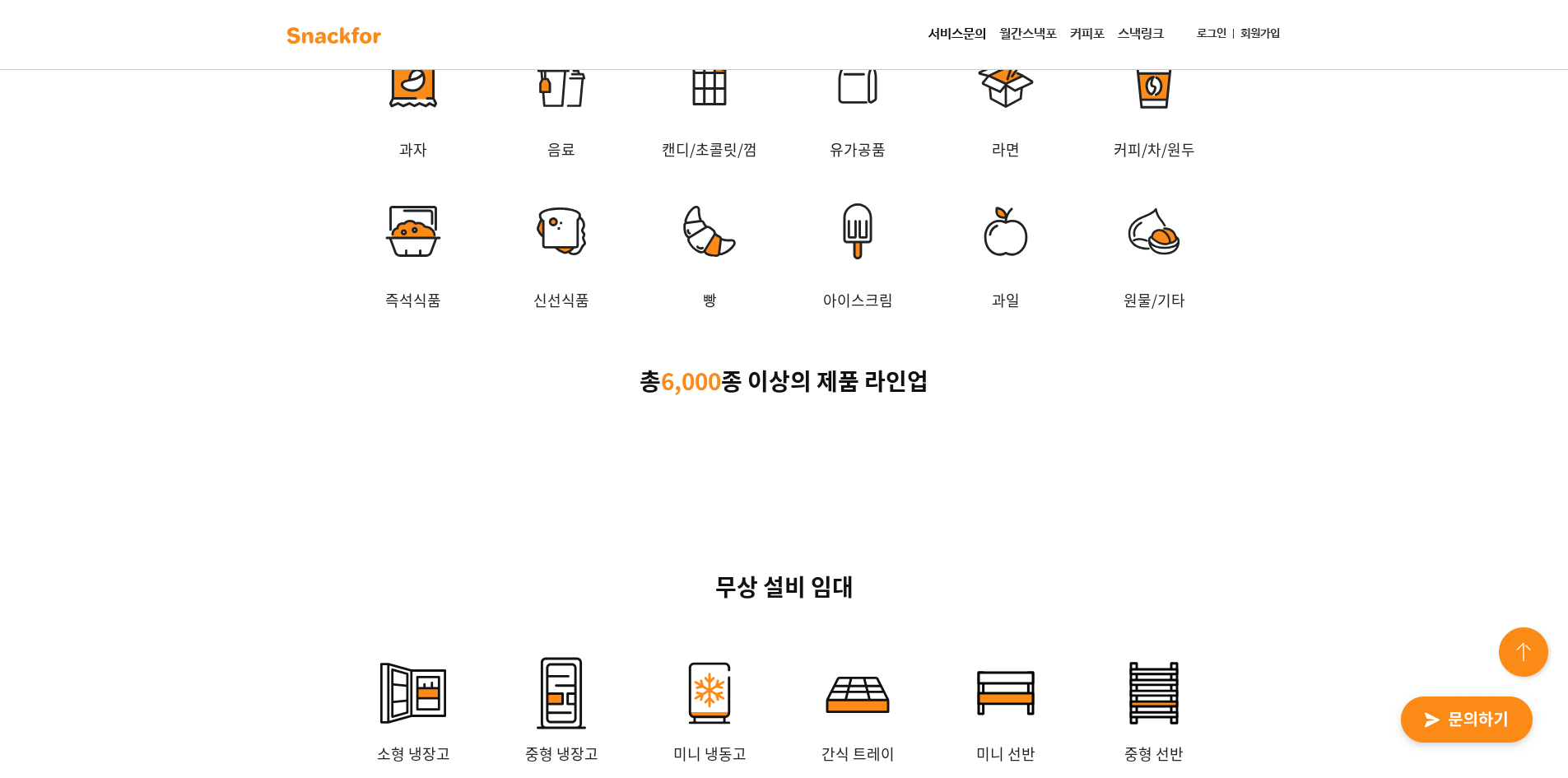 drag, startPoint x: 654, startPoint y: 192, endPoint x: 1044, endPoint y: 209, distance: 390.37034 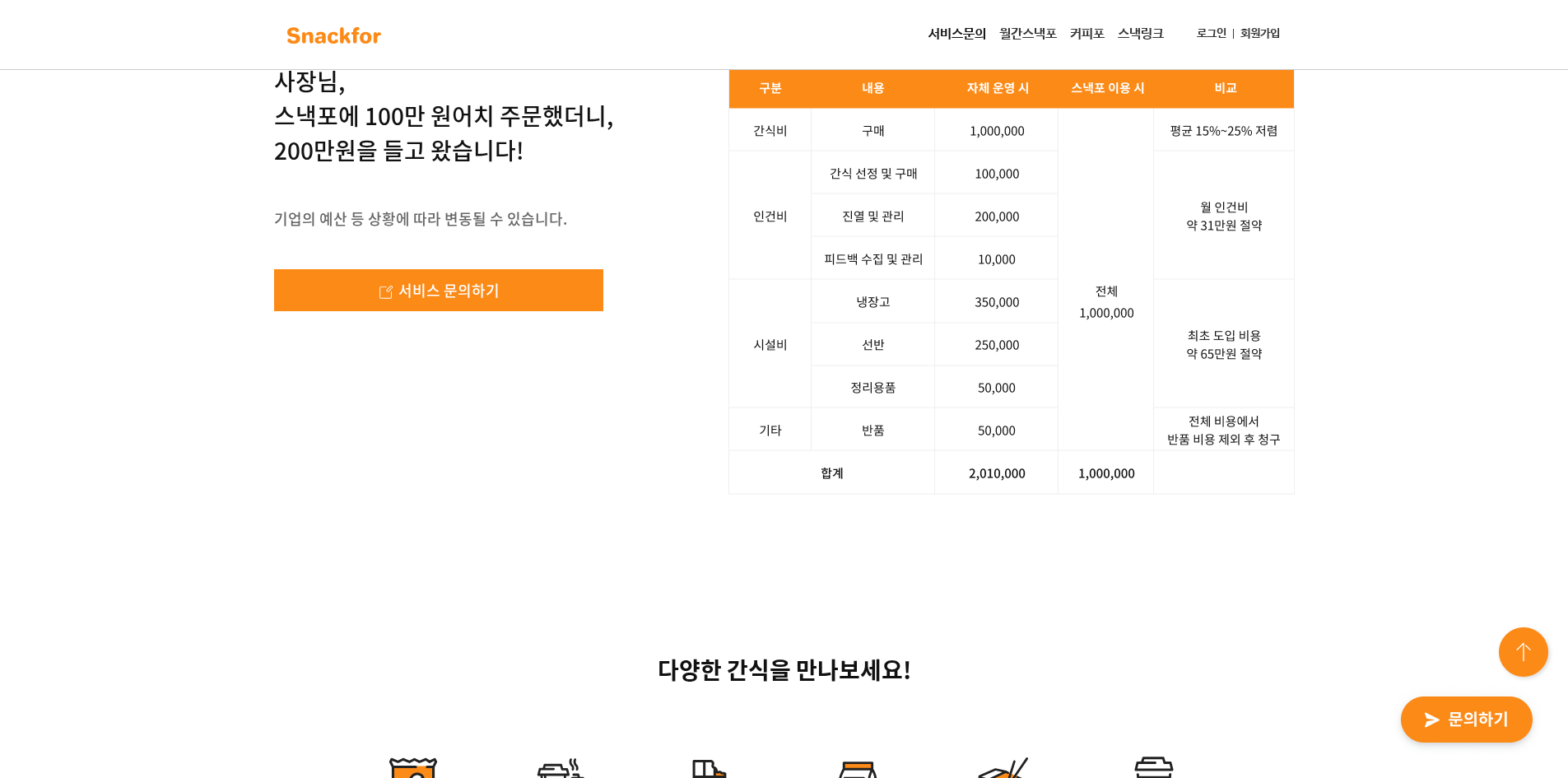 scroll, scrollTop: 0, scrollLeft: 0, axis: both 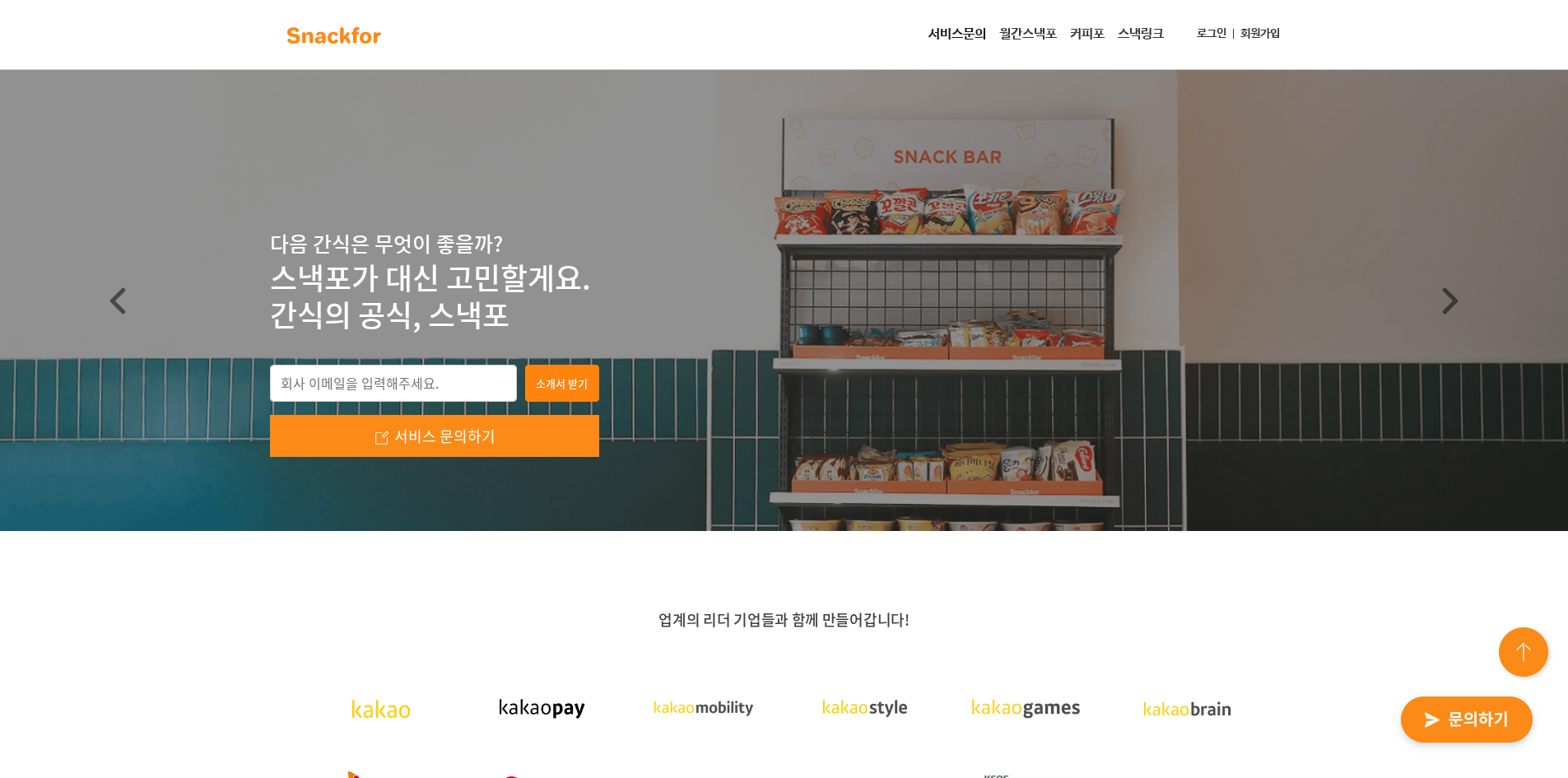drag, startPoint x: 1101, startPoint y: 342, endPoint x: 1117, endPoint y: 103, distance: 239.53497 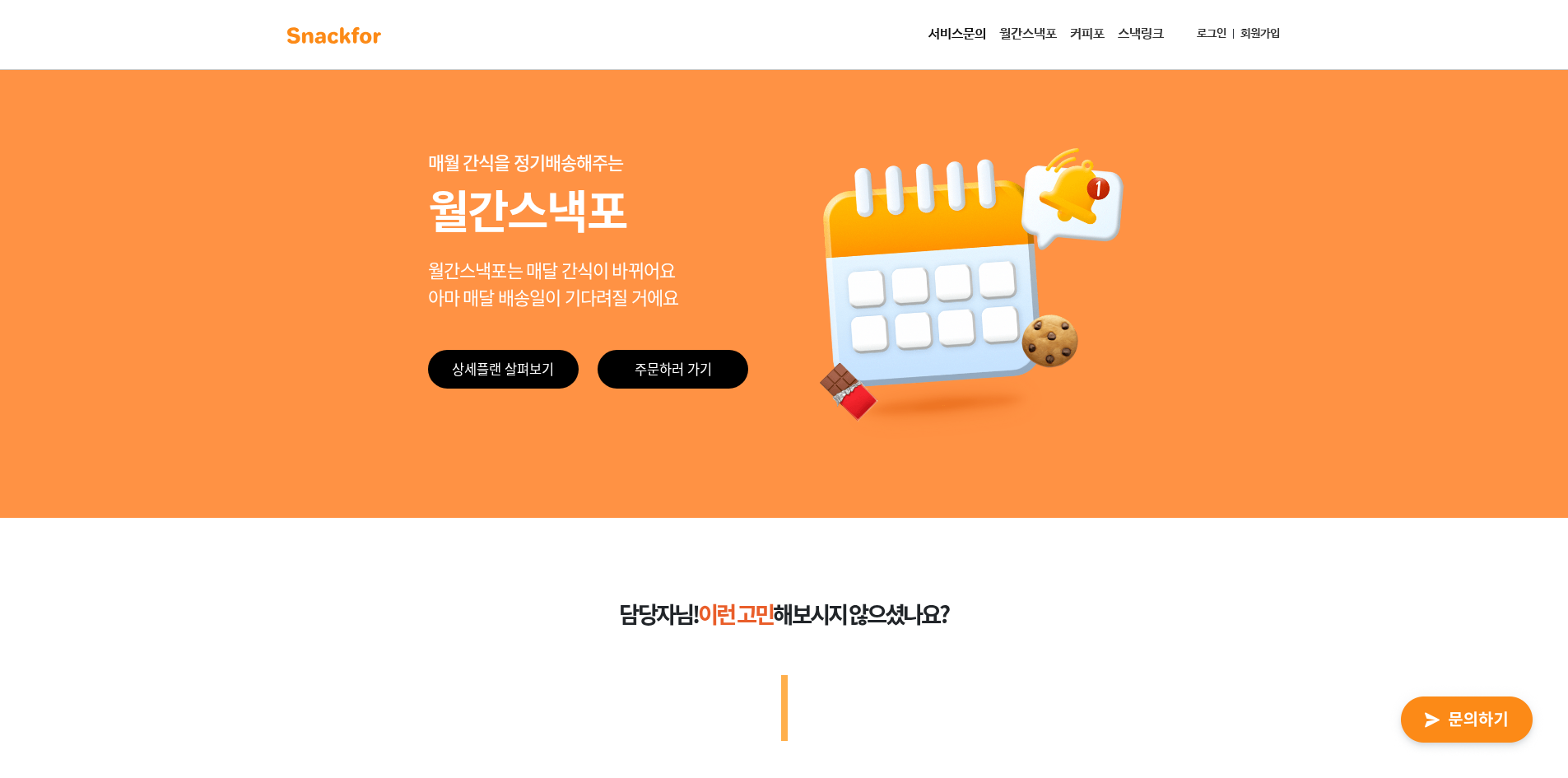 scroll, scrollTop: 0, scrollLeft: 0, axis: both 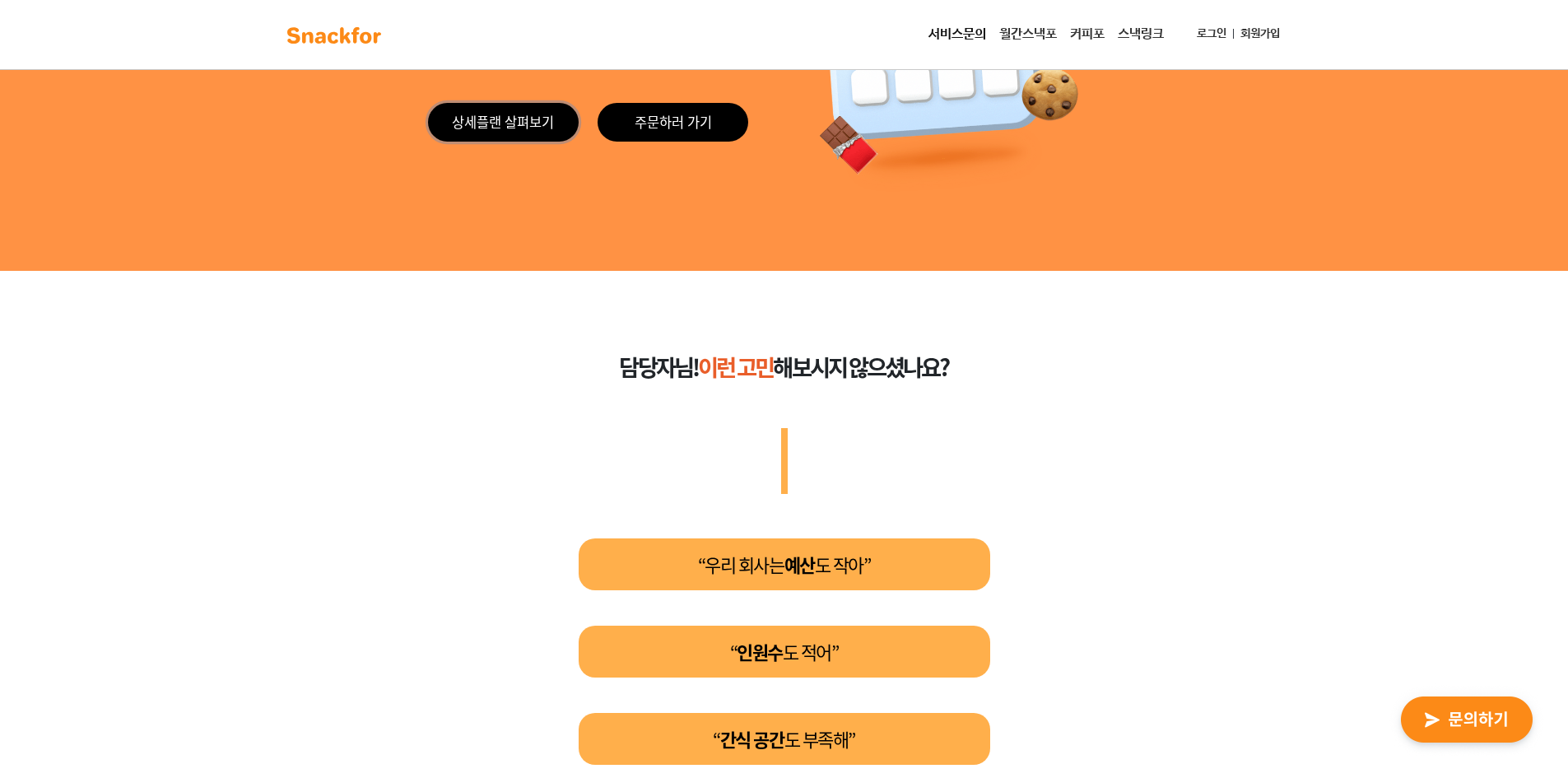 click on "상세플랜 살펴보기" at bounding box center (503, 122) 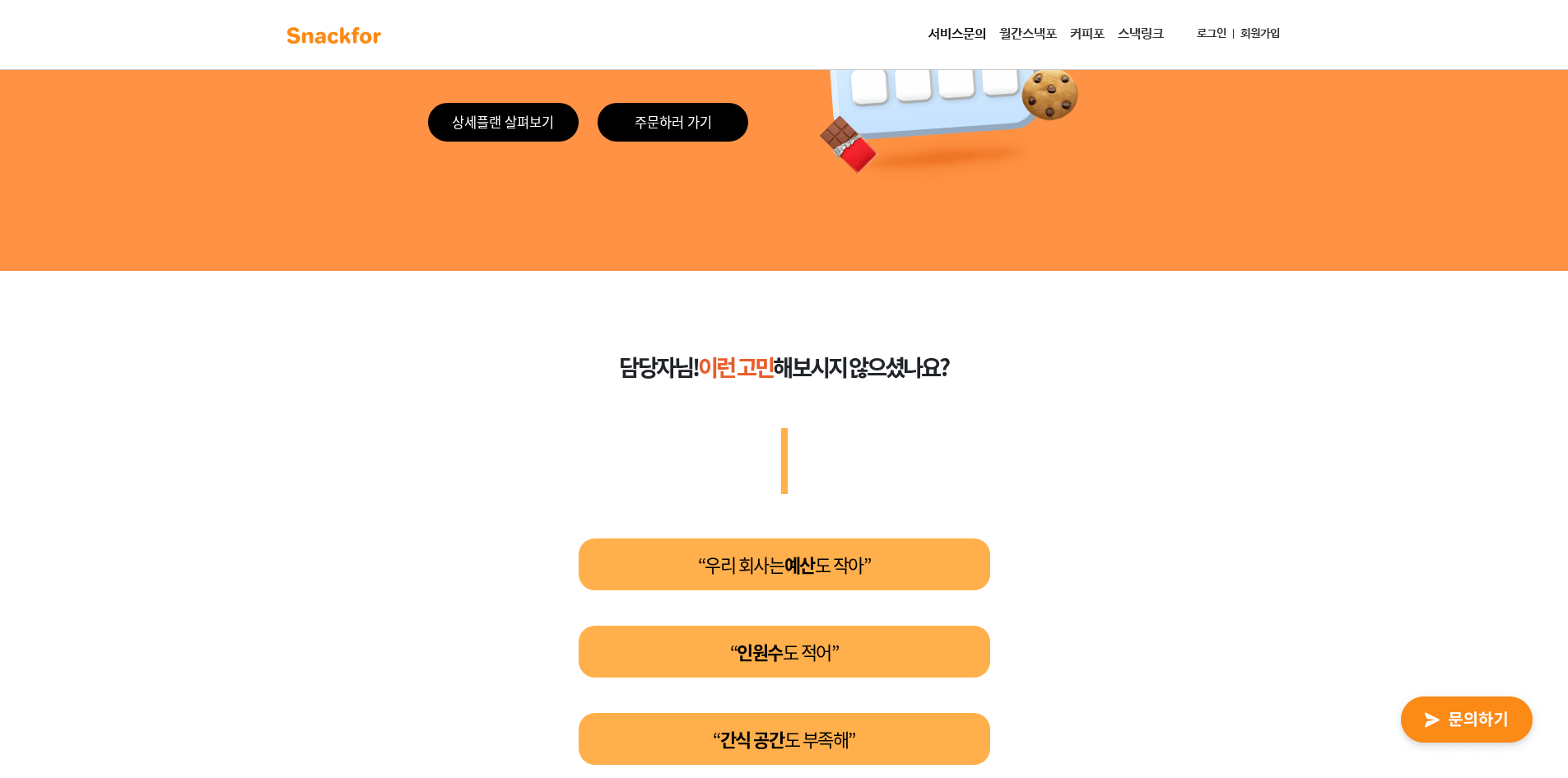 scroll, scrollTop: 1584, scrollLeft: 0, axis: vertical 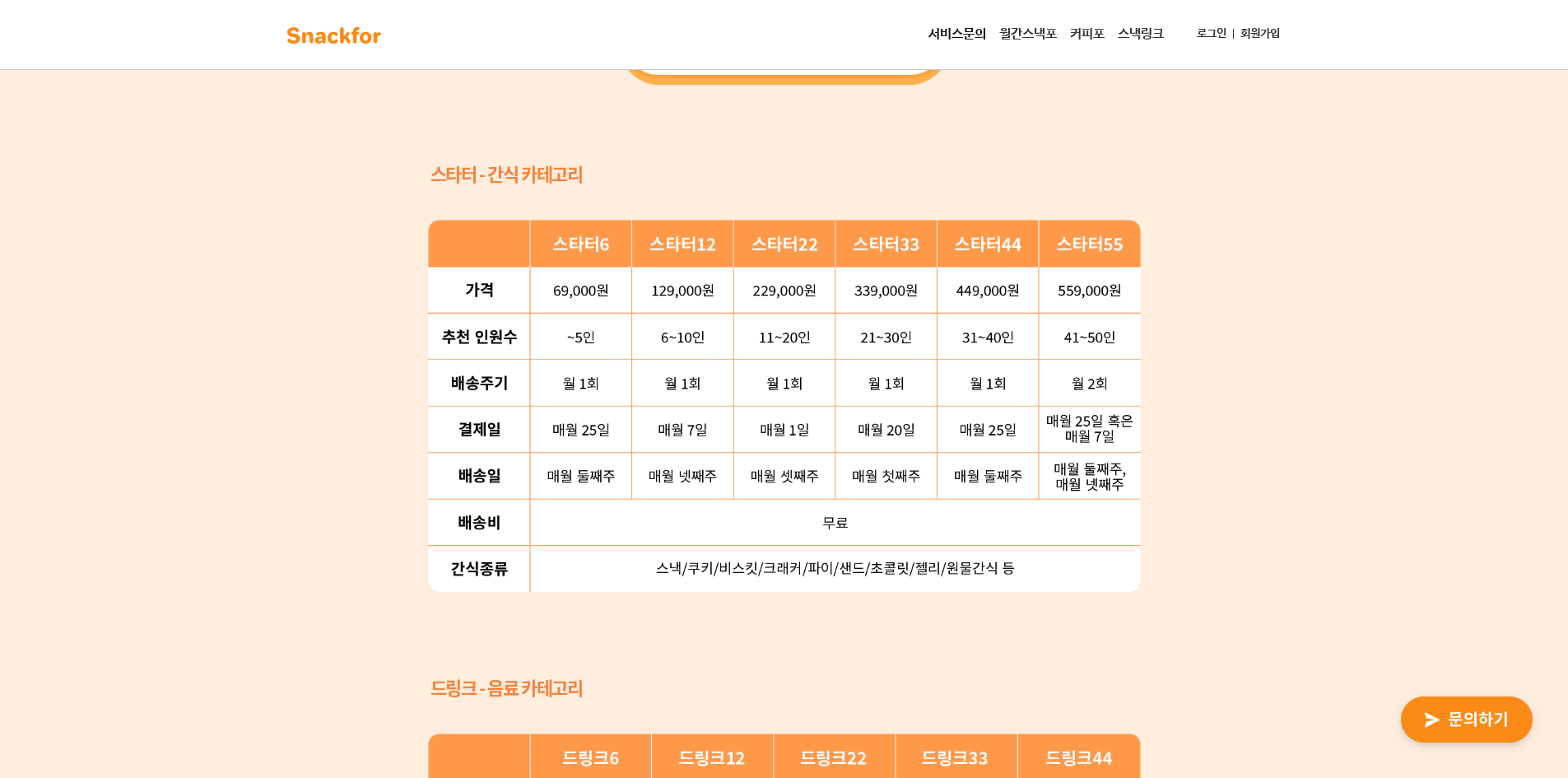 click at bounding box center [784, 406] 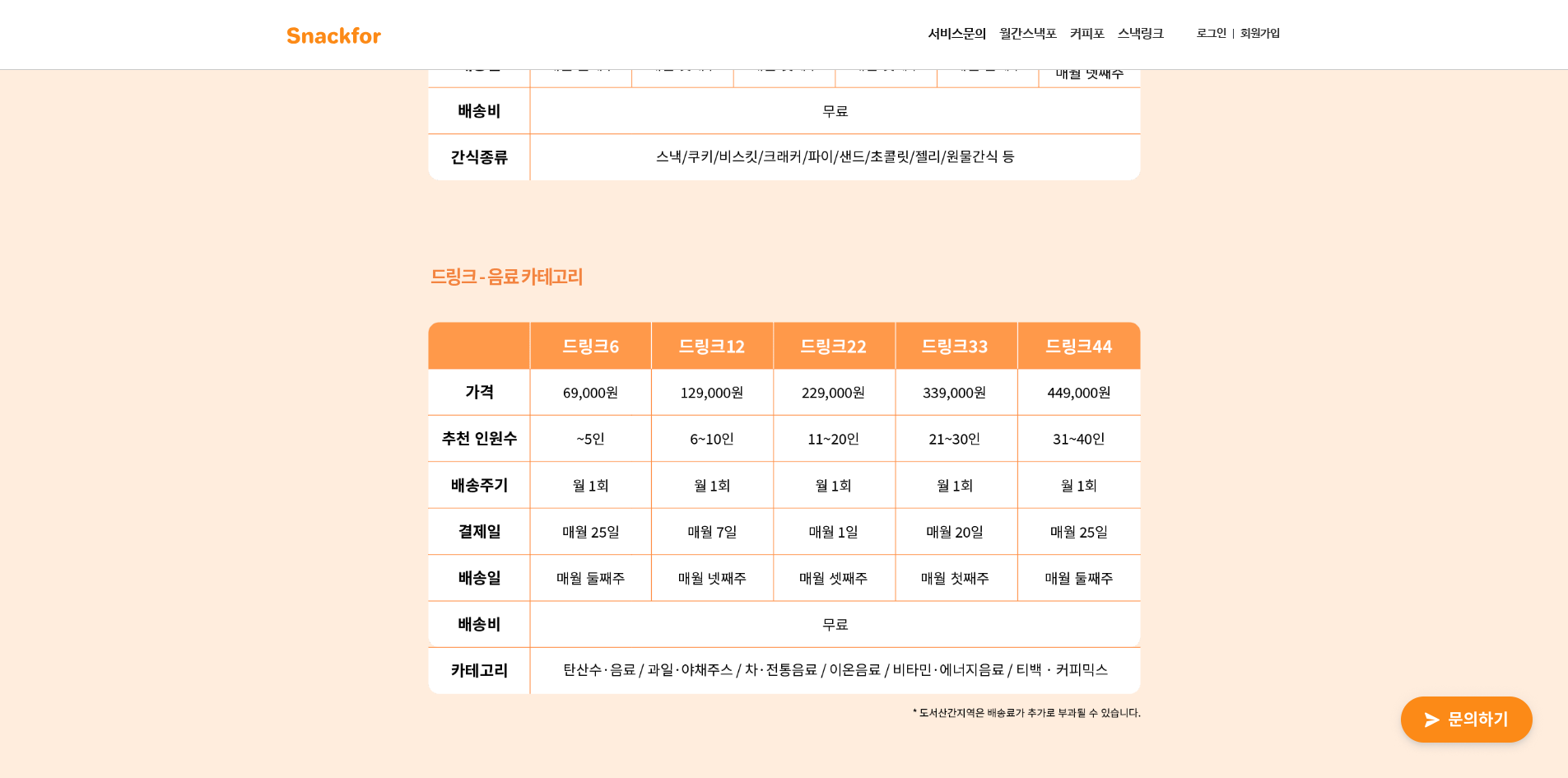 click on "간단한 플랜 선택으로 새로 런칭한
‘월간스낵포 스타터팩’ 을 만나보세요
69,000 원부터 559,000 원까지,
6가지 중 우리 회사에 맞는 플랜을 골라보세요
월간스낵포 플랜선택
스타터 - 간식 카테고리
드링크 - 음료 카테고리" at bounding box center (784, 47) 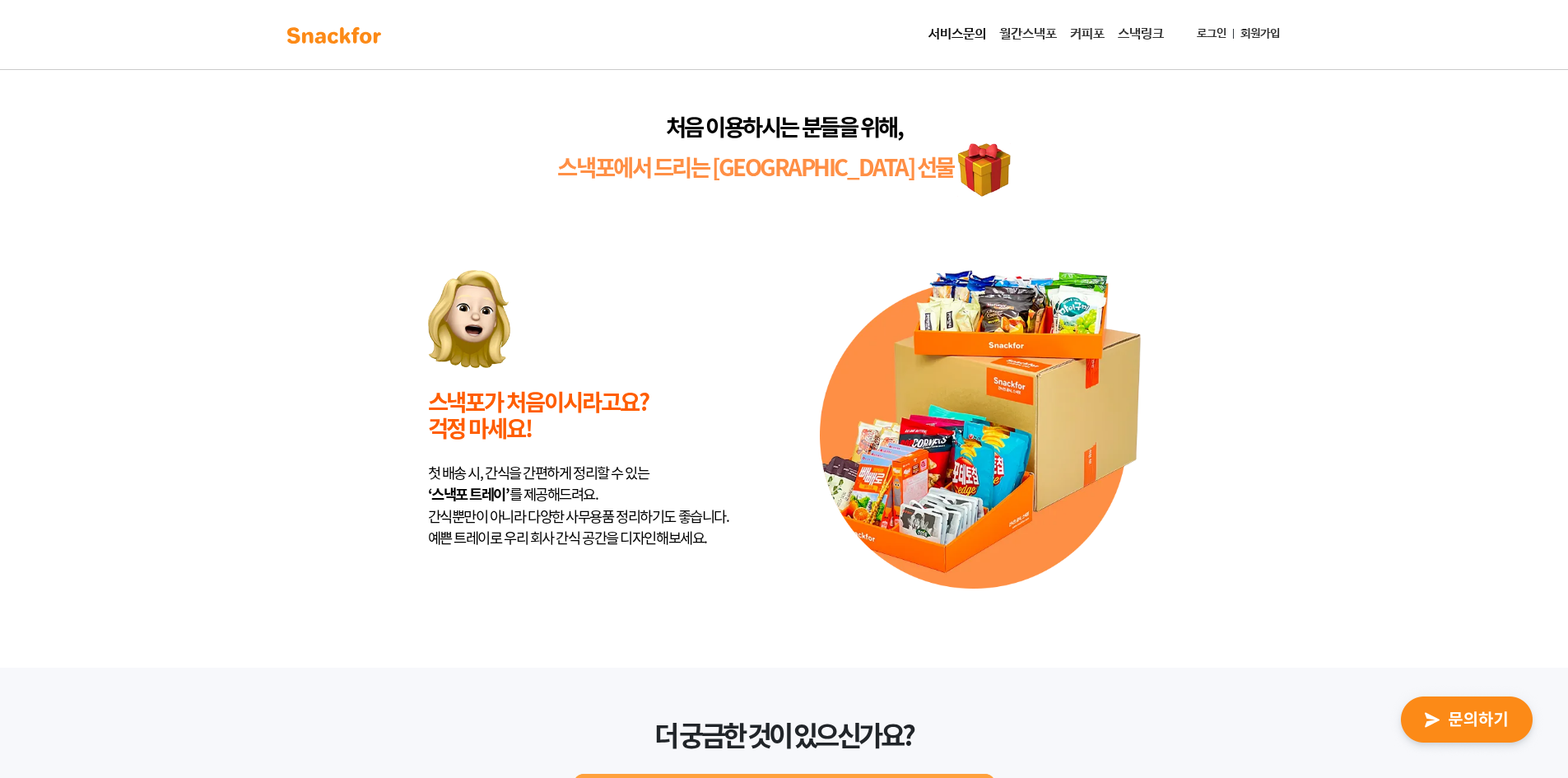 scroll, scrollTop: 3889, scrollLeft: 0, axis: vertical 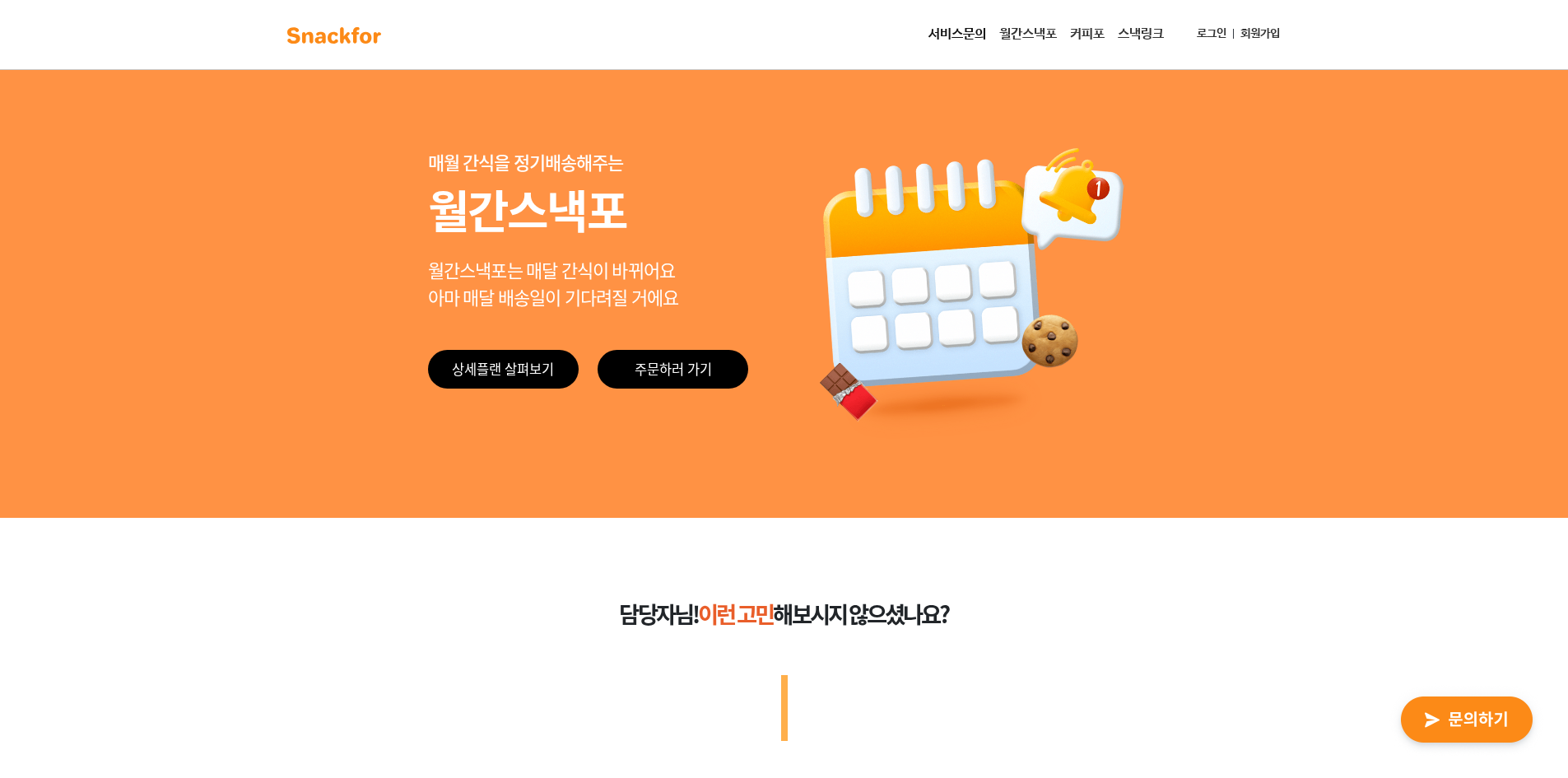 drag, startPoint x: 1166, startPoint y: 185, endPoint x: 1161, endPoint y: 3, distance: 182.06867 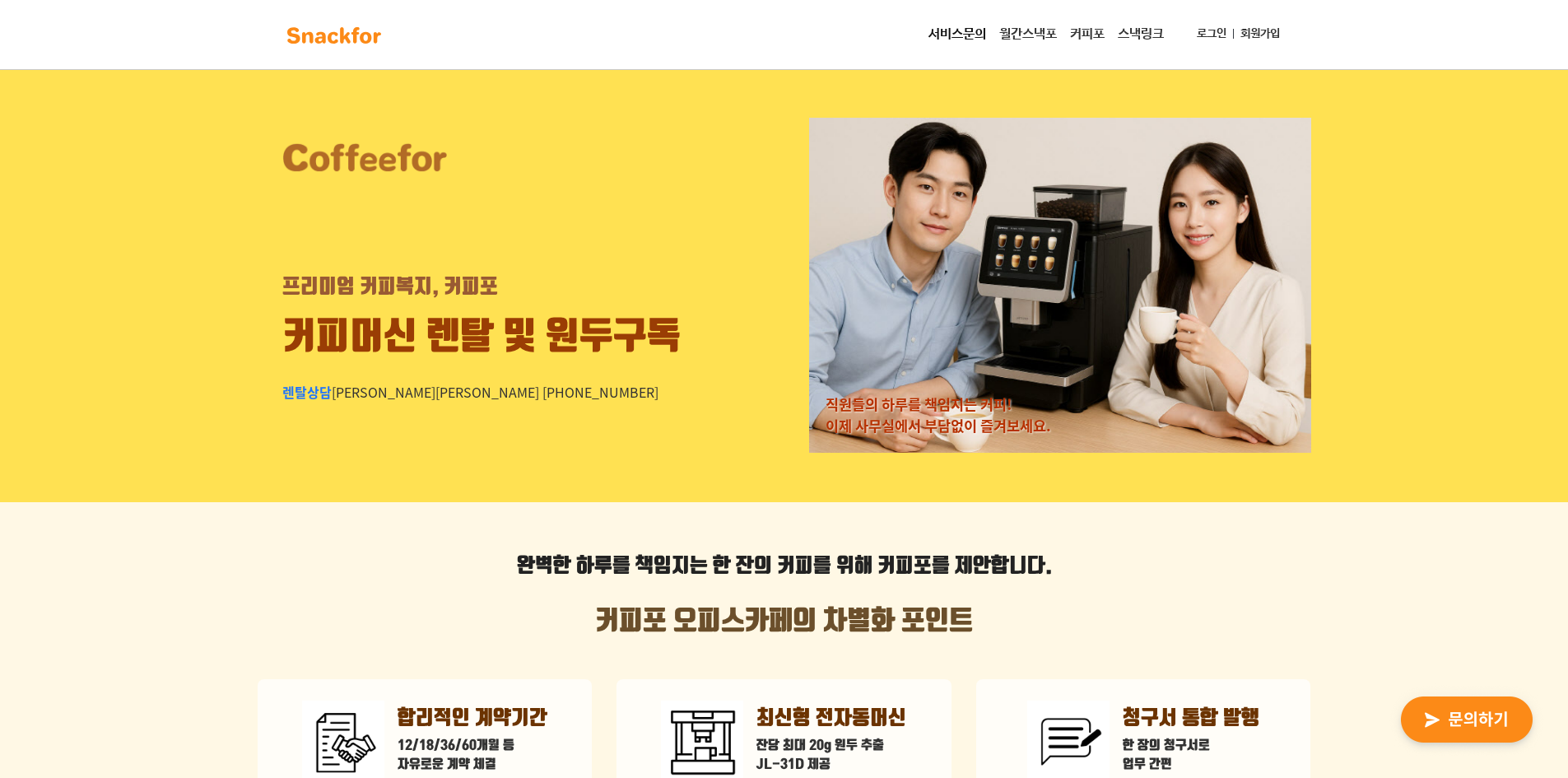 scroll, scrollTop: 0, scrollLeft: 0, axis: both 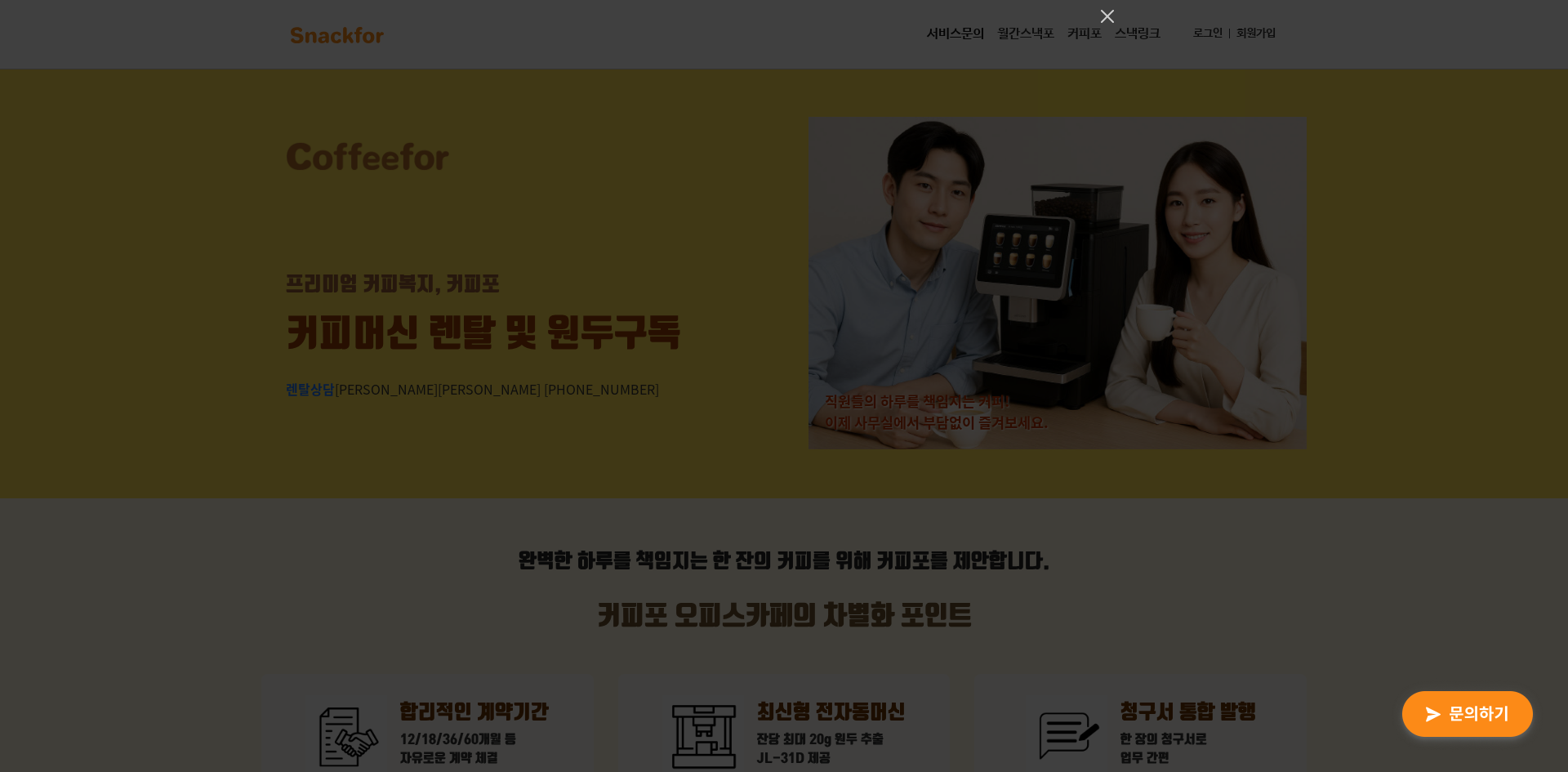 click at bounding box center [784, 386] 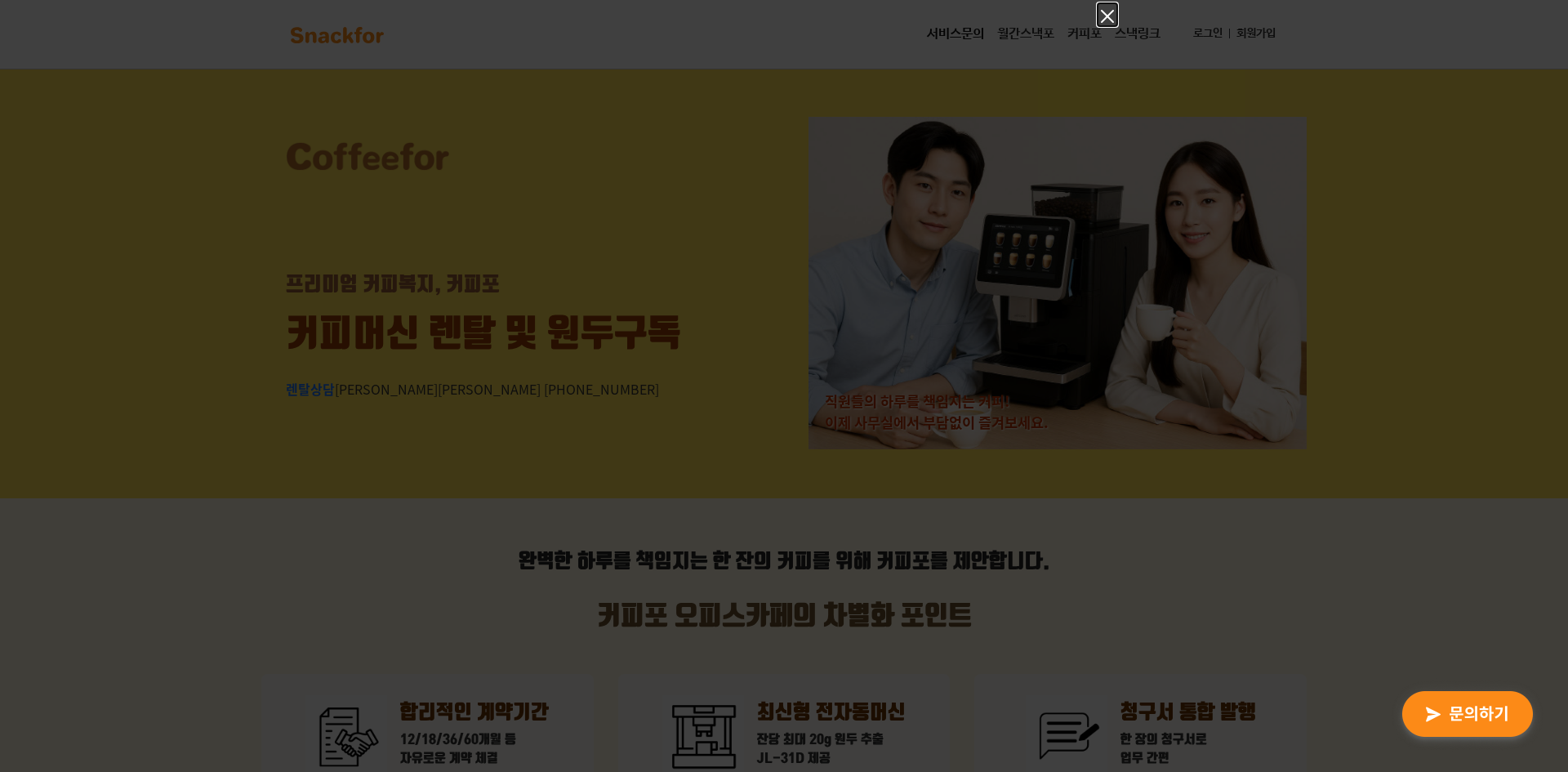 click 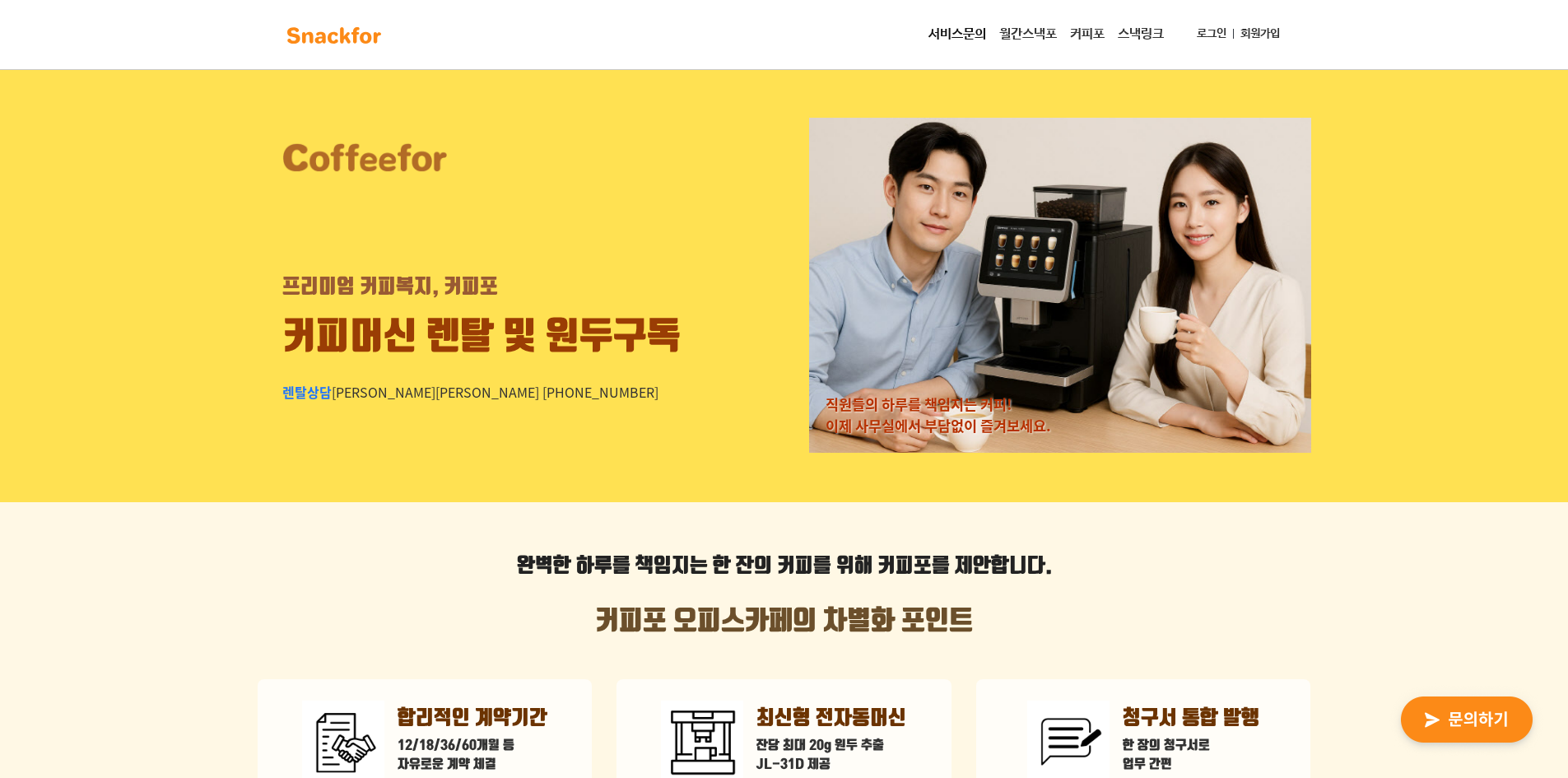 click at bounding box center [784, 389] 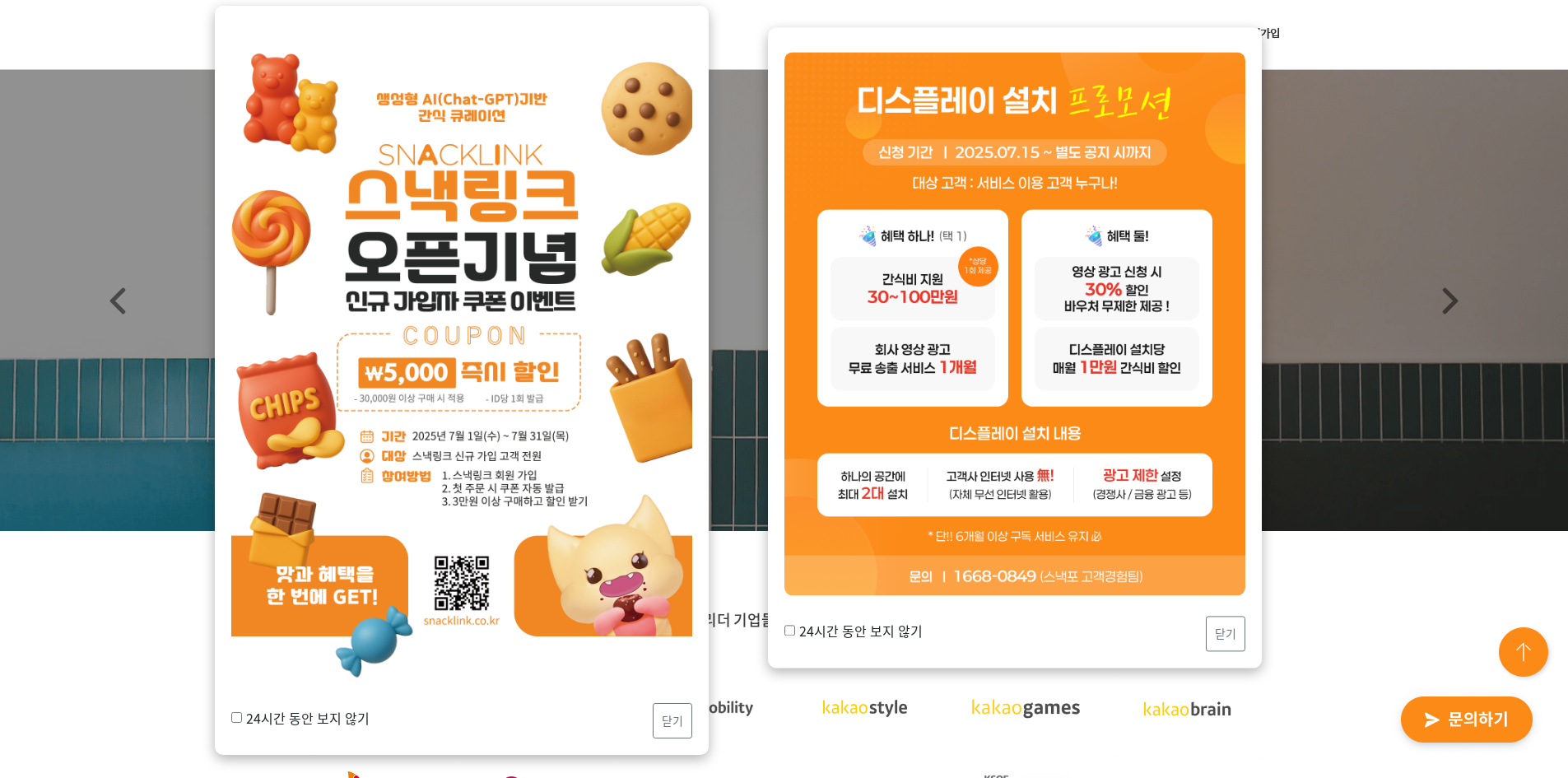 scroll, scrollTop: 0, scrollLeft: 0, axis: both 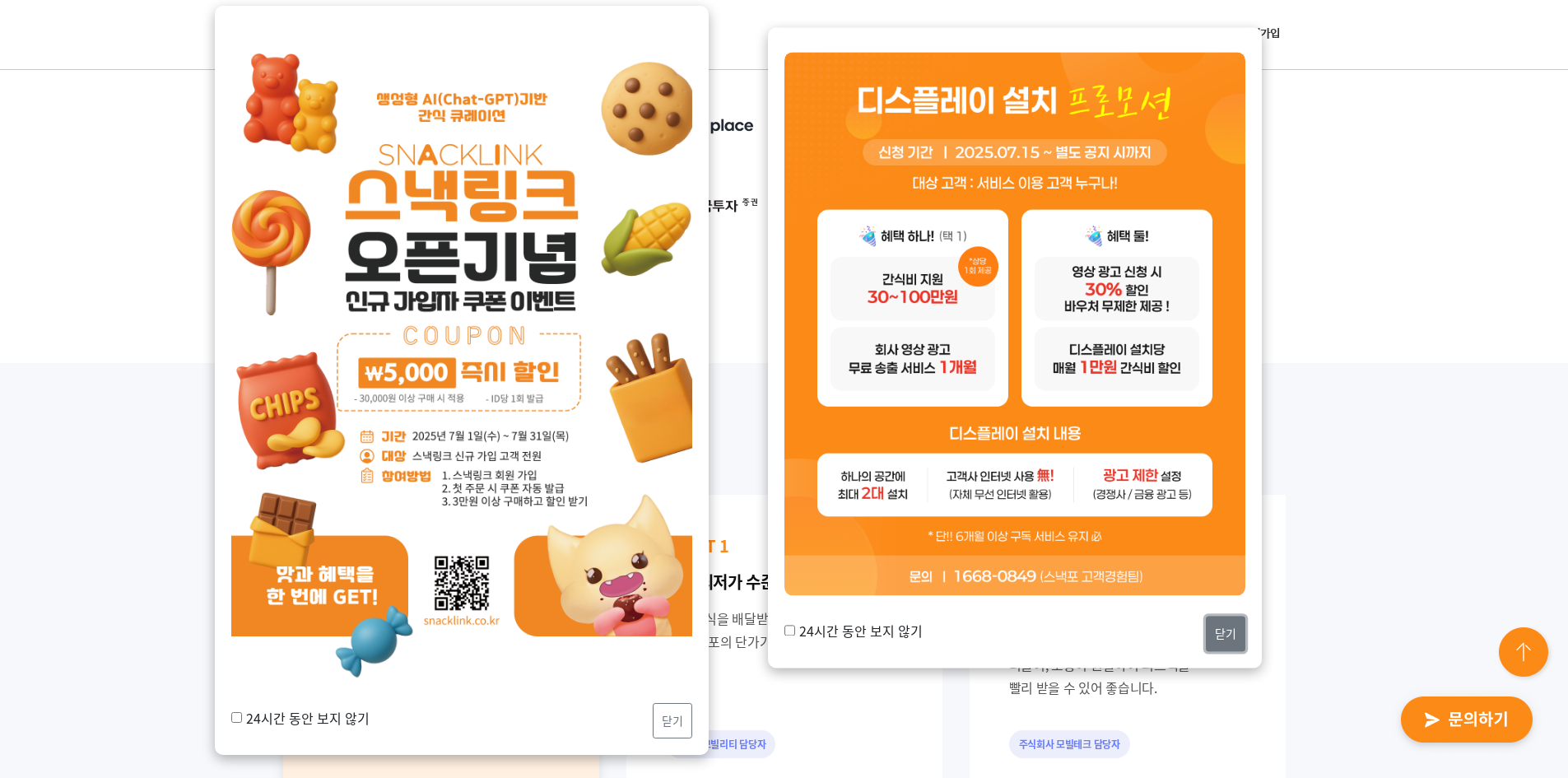 drag, startPoint x: 1220, startPoint y: 638, endPoint x: 904, endPoint y: 657, distance: 316.57069 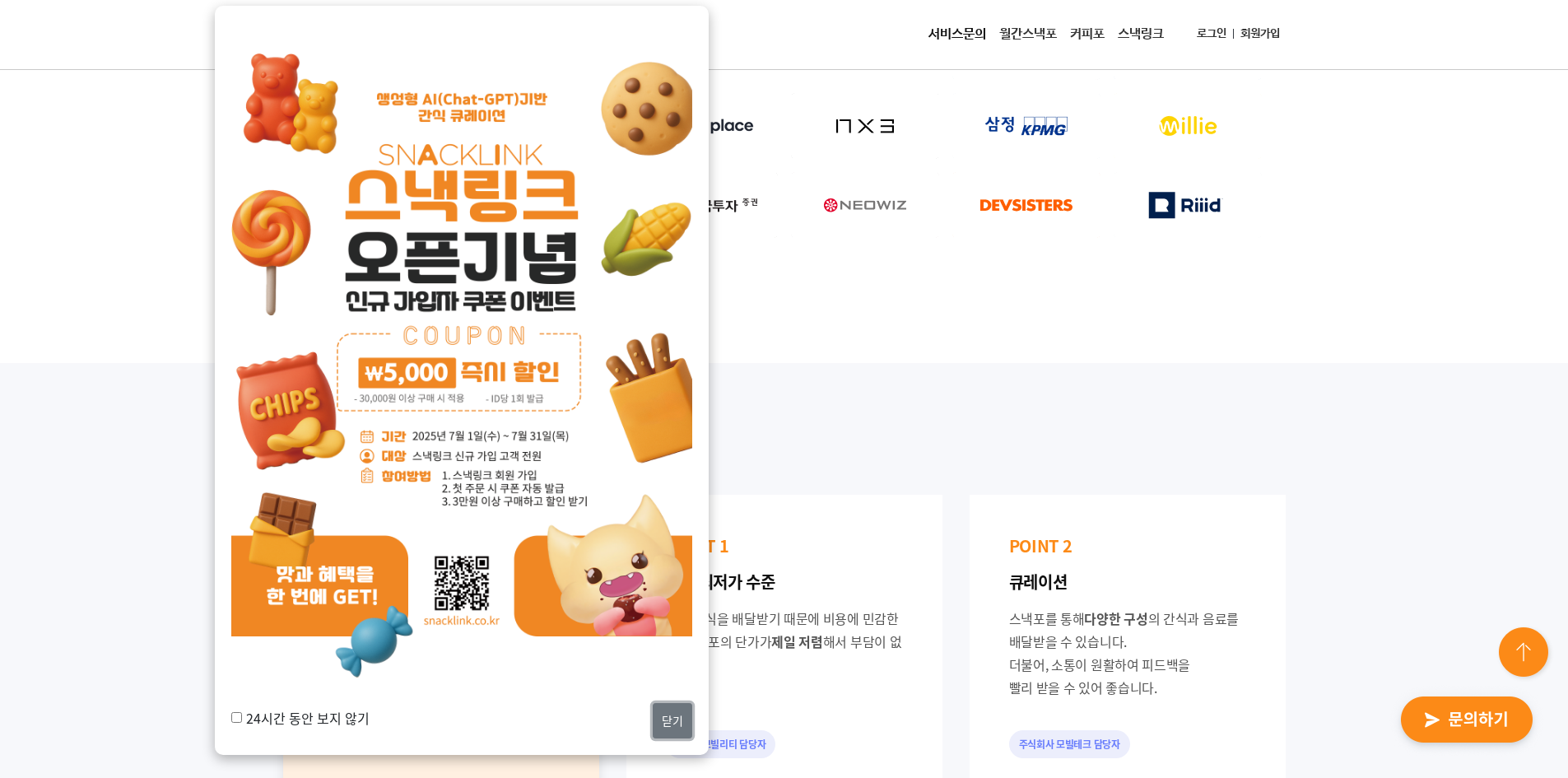 click on "닫기" at bounding box center (672, 720) 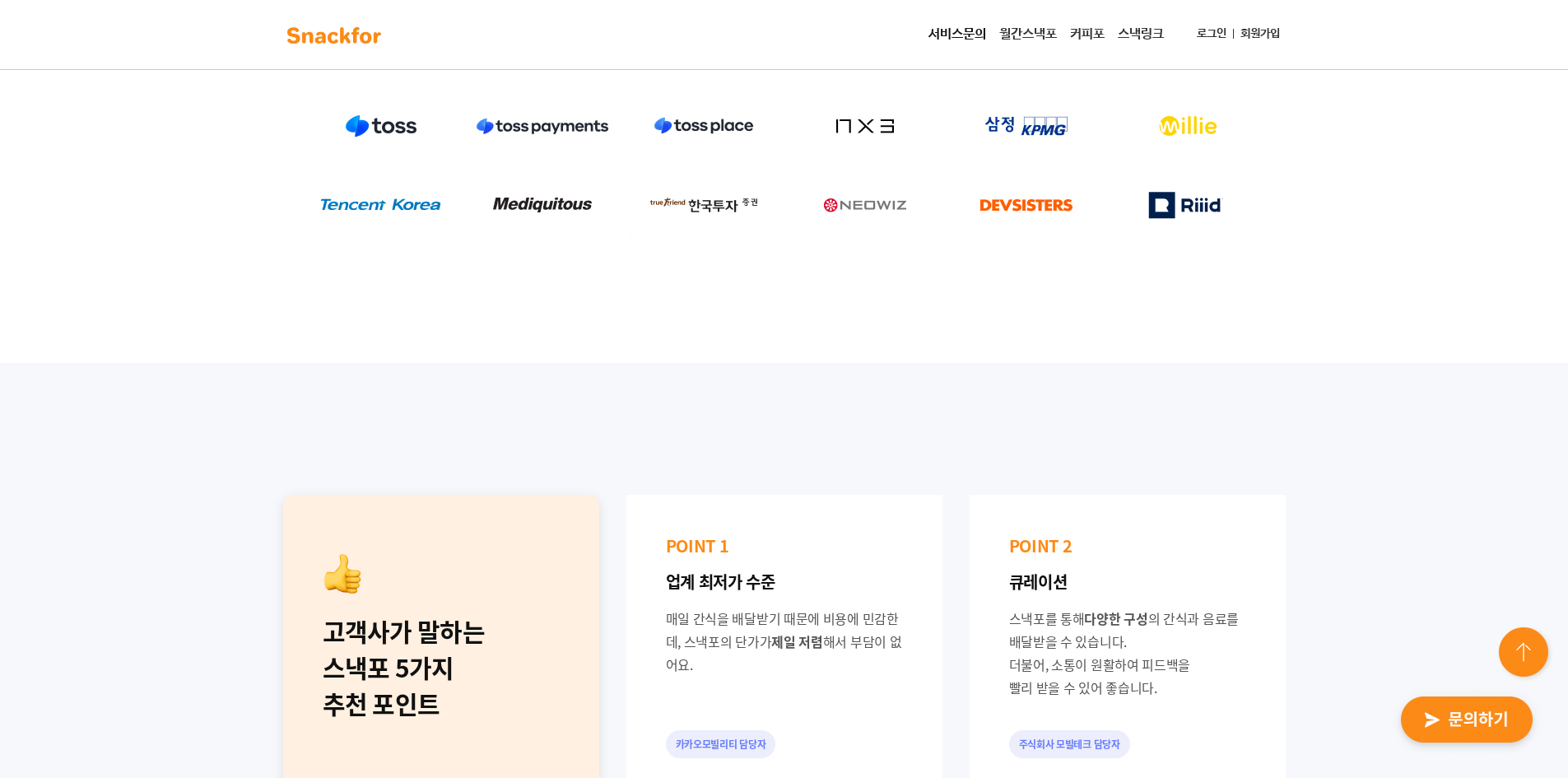 click on "업계의 리더 기업들과 함께 만들어갑니다!" at bounding box center (784, 77) 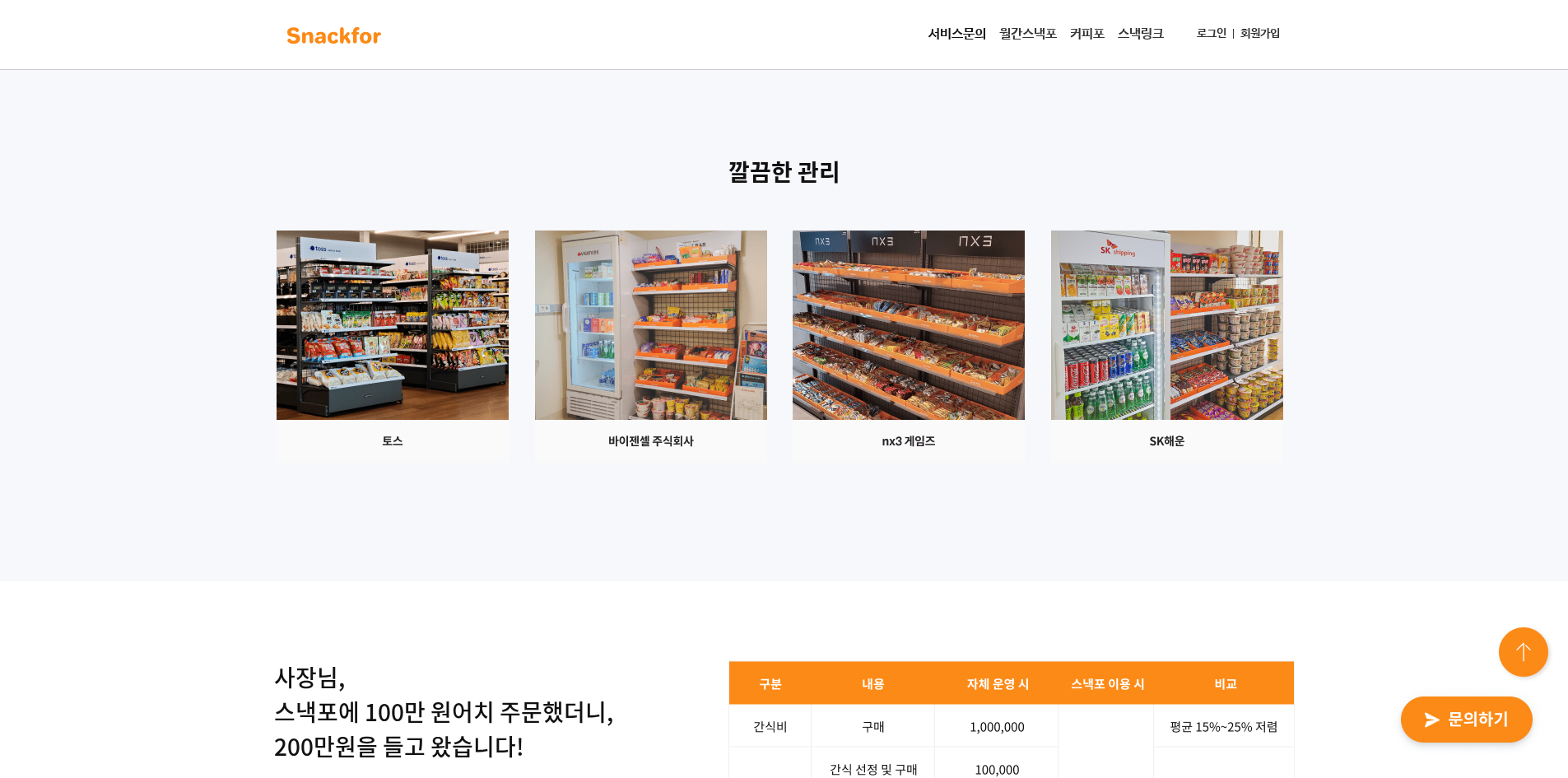 scroll, scrollTop: 2058, scrollLeft: 0, axis: vertical 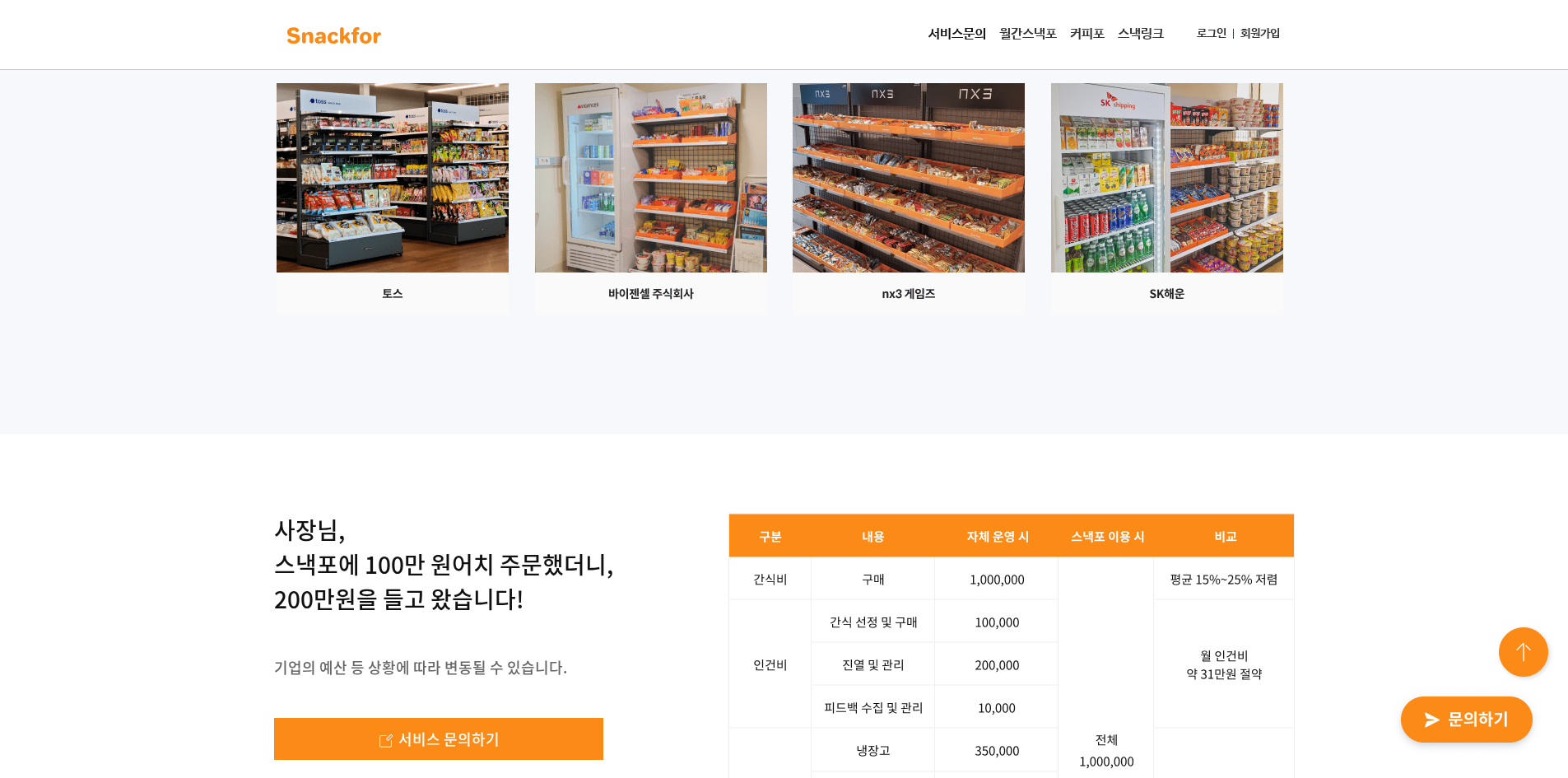 click at bounding box center [651, 199] 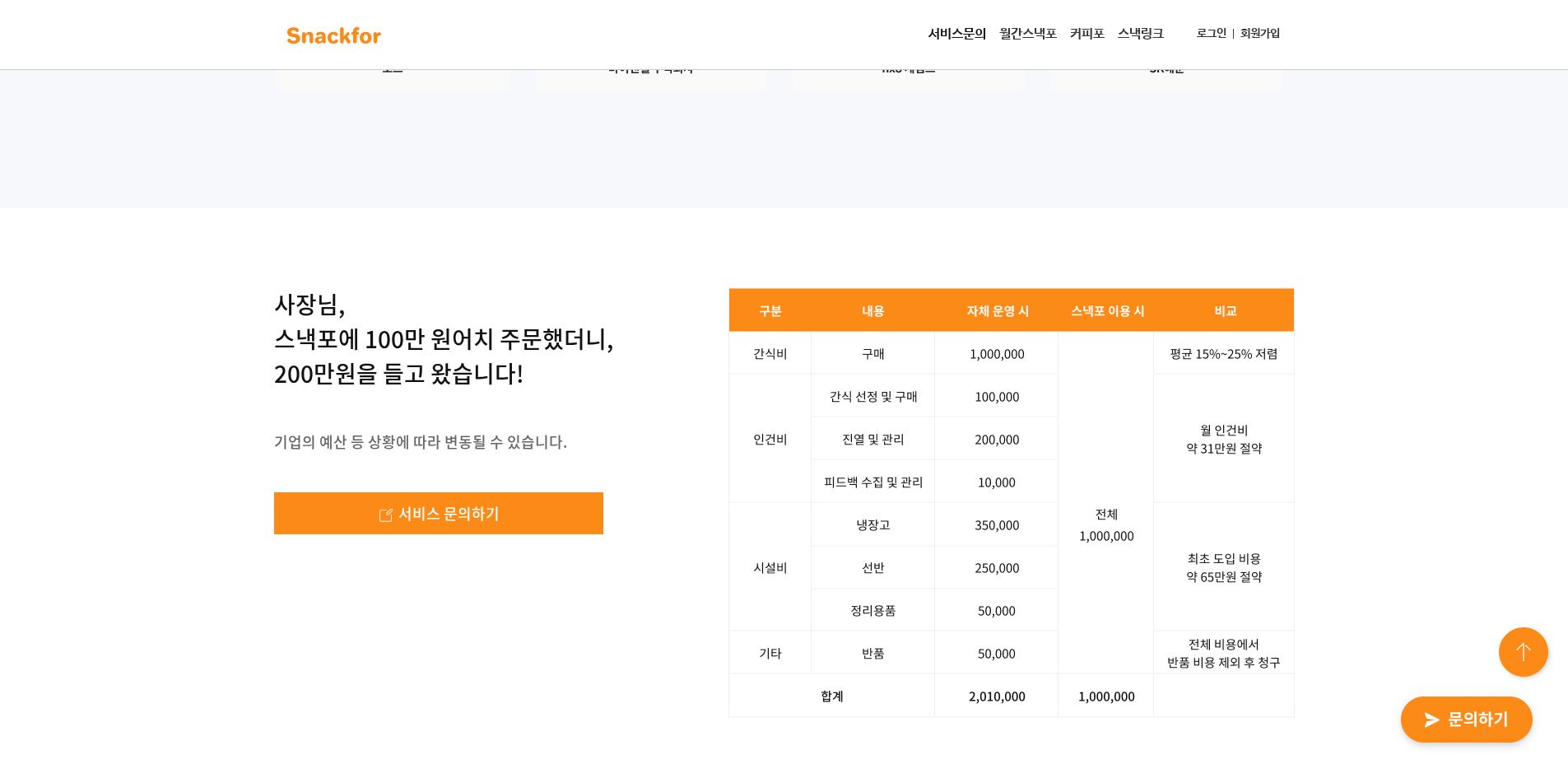 scroll, scrollTop: 2634, scrollLeft: 0, axis: vertical 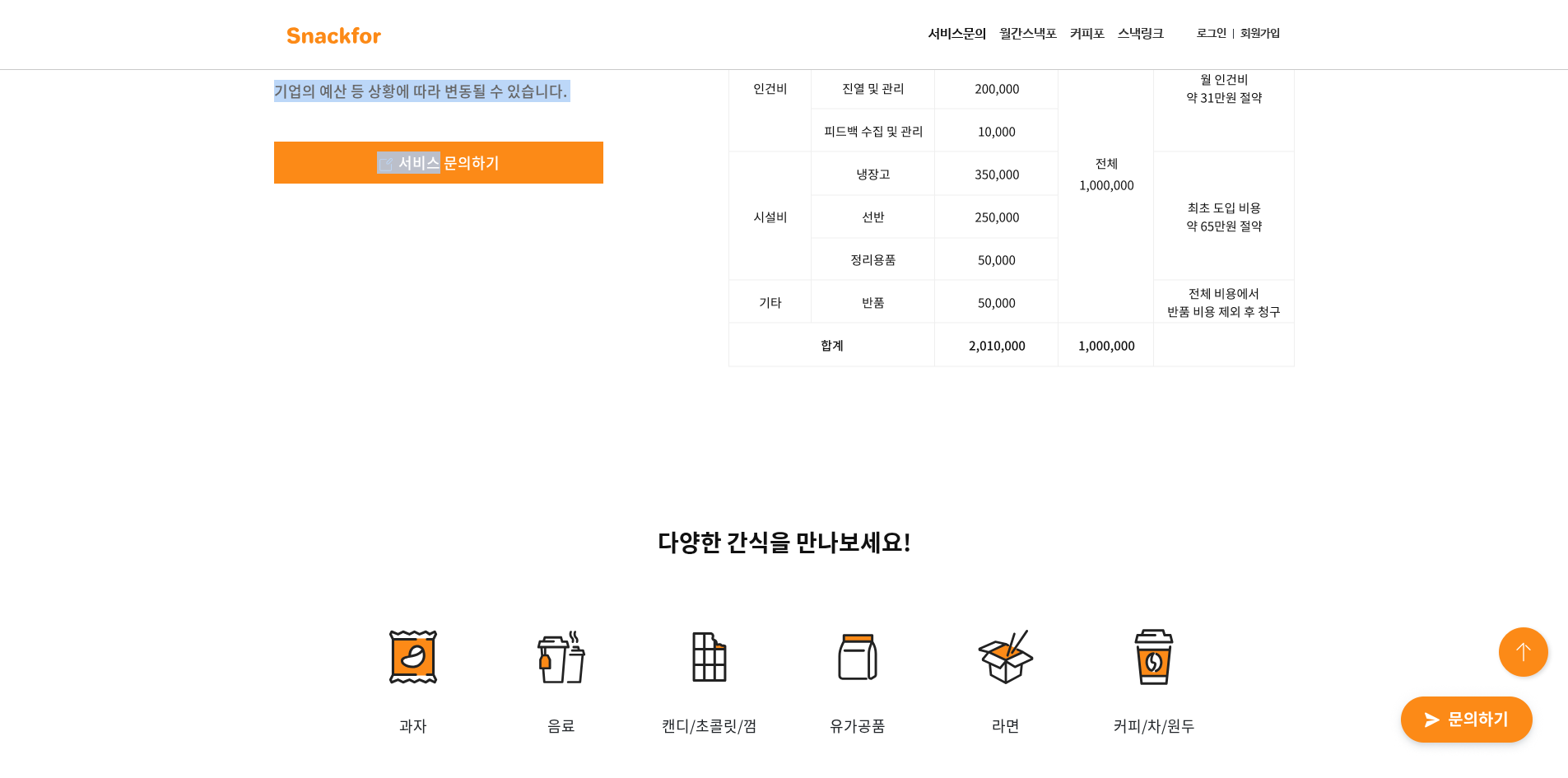 drag, startPoint x: 375, startPoint y: 315, endPoint x: 442, endPoint y: 370, distance: 86.68333 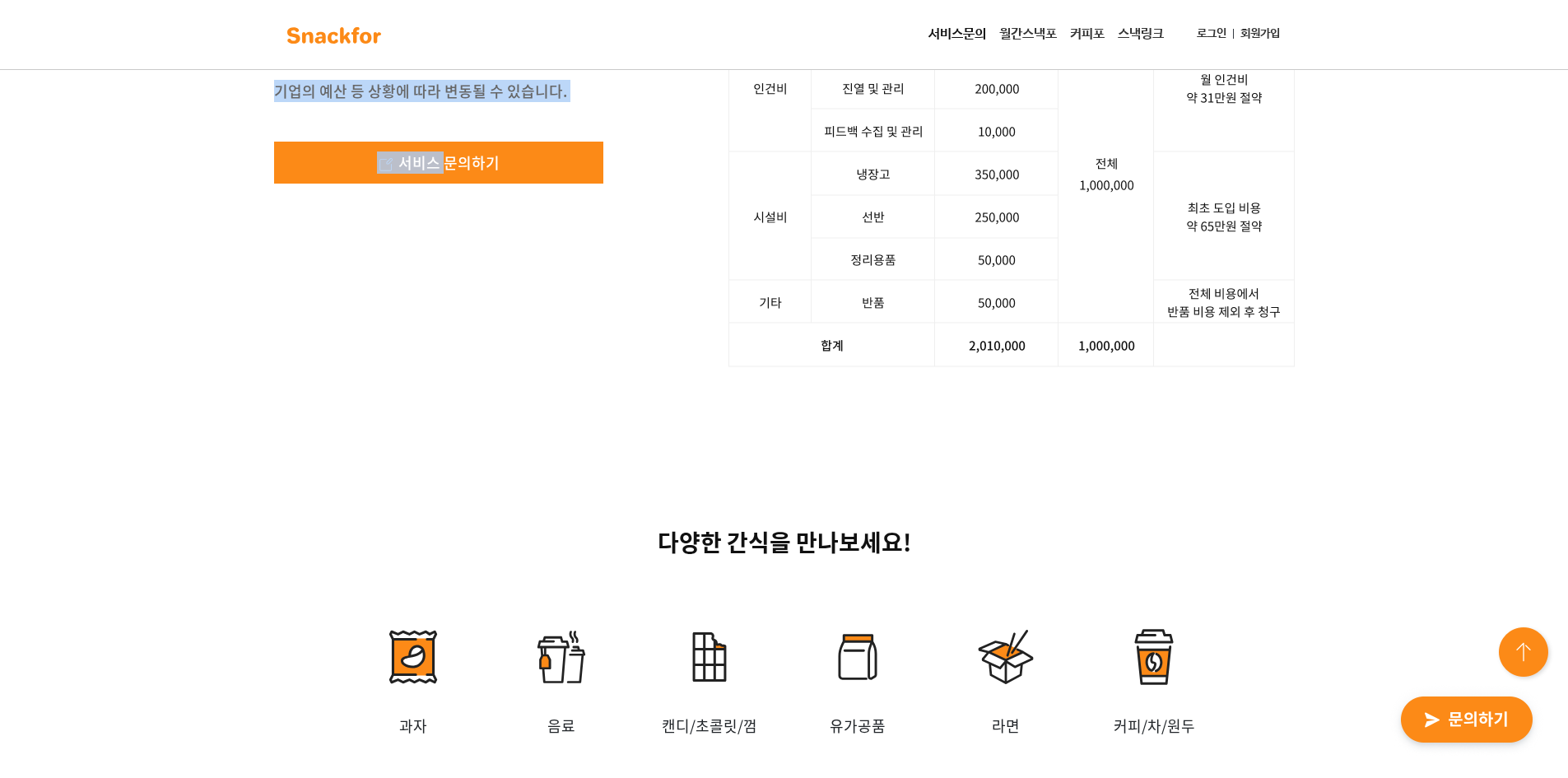 click on "사장님,
스낵포에 100만 원어치 주문했더니,
200만원을 들고 왔습니다!
기업의 예산 등 상황에 따라 변동될 수 있습니다.
서비스 문의하기" at bounding box center (444, 80) 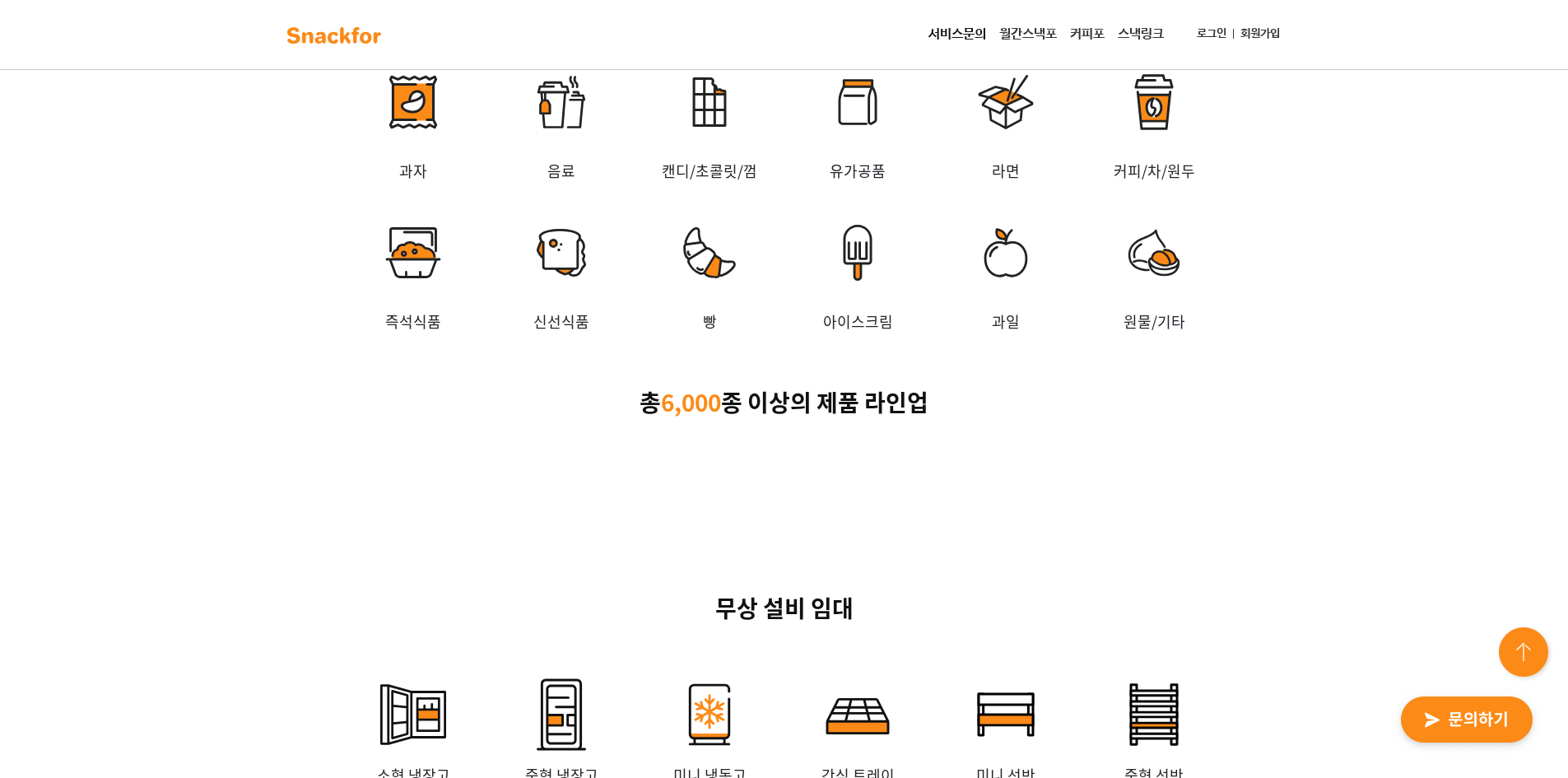 scroll, scrollTop: 3375, scrollLeft: 0, axis: vertical 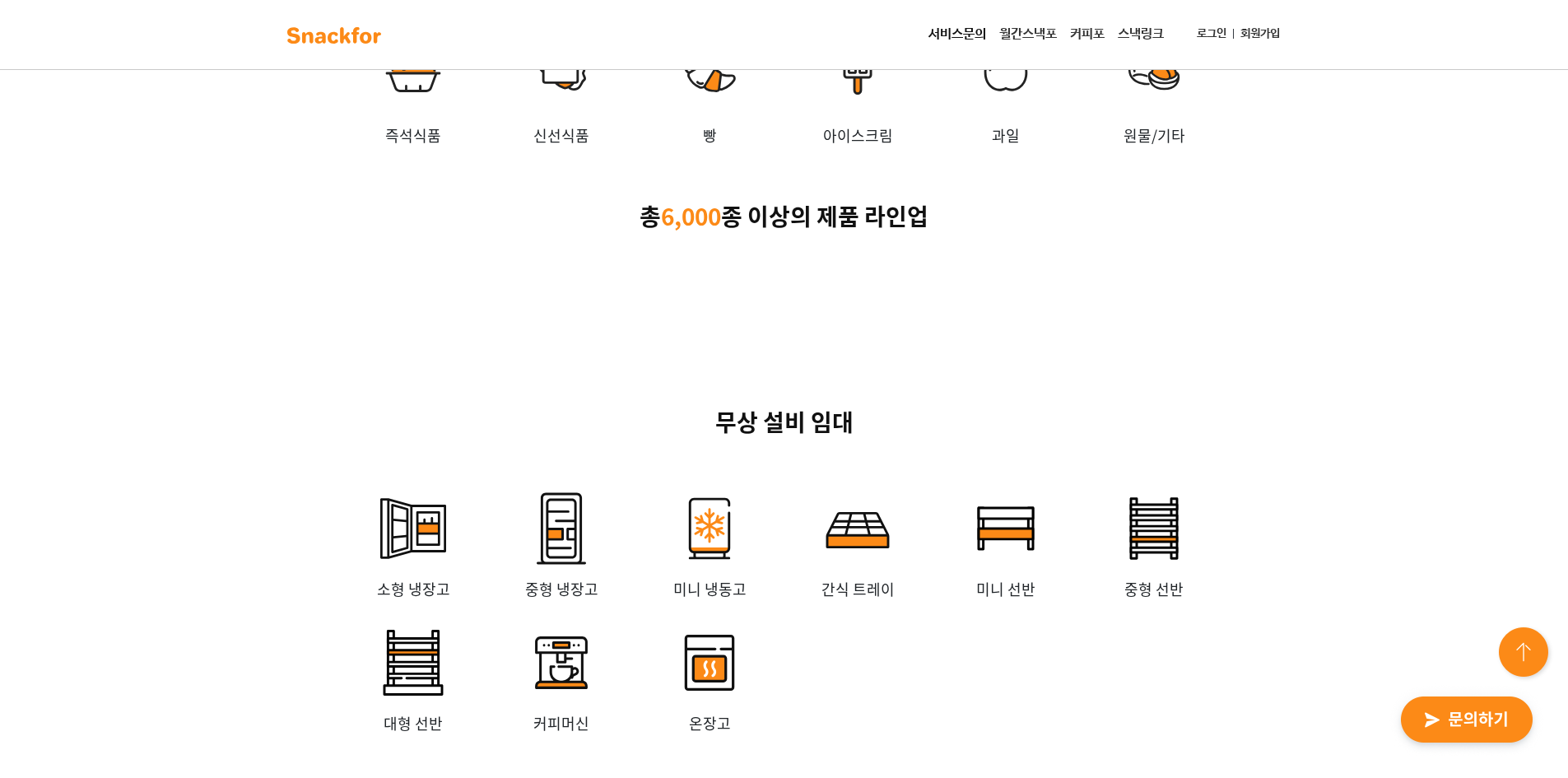 click on "다양한 간식을 만나보세요!
과자
음료
캔디/초콜릿/껌
유가공품
라면
커피/차/원두
즉석식품
신선식품
빵
아이스크림
과일
원물/기타
총  6,000 종 이상의 제품 라인업" at bounding box center [784, 16] 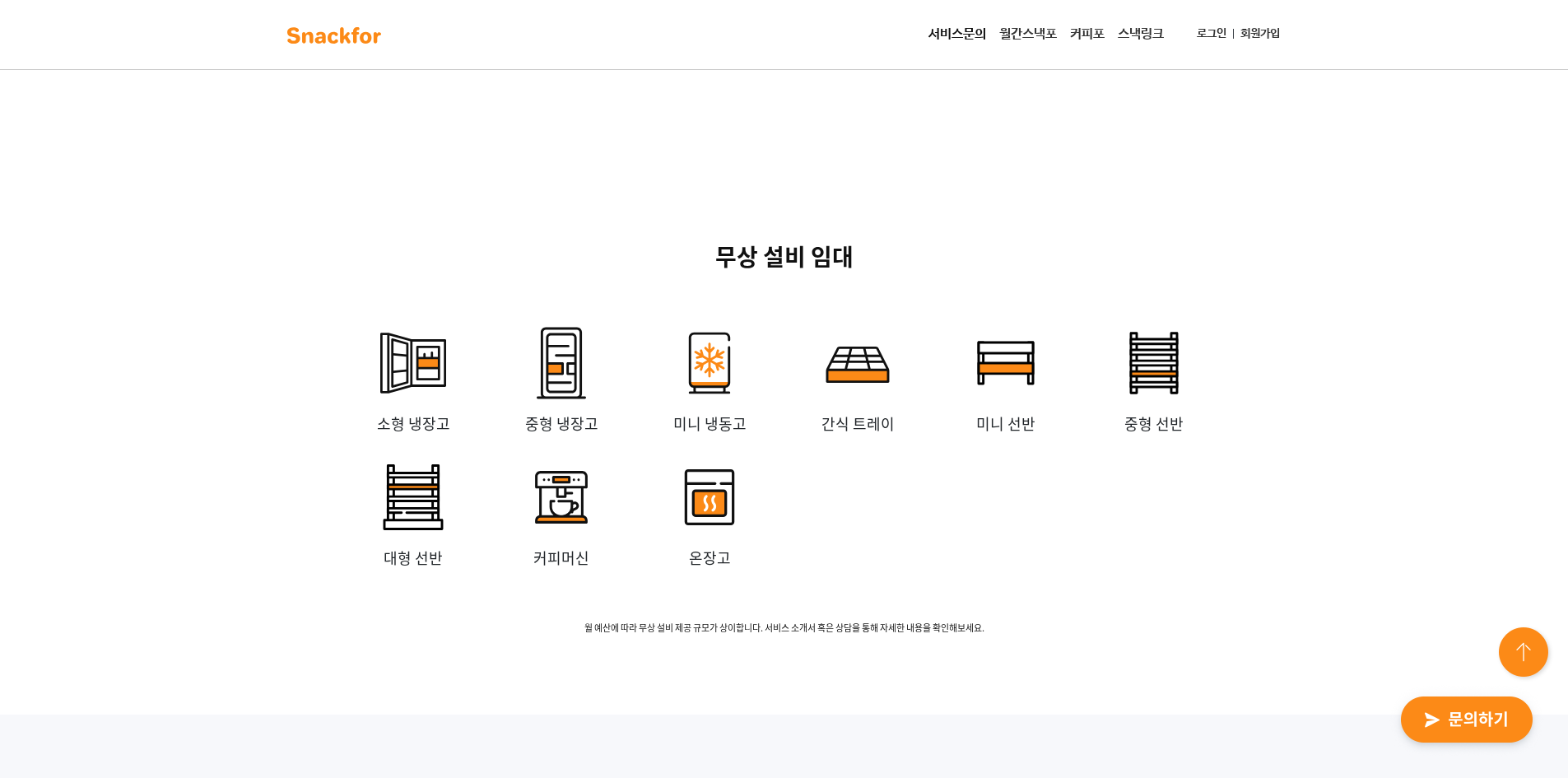 scroll, scrollTop: 3787, scrollLeft: 0, axis: vertical 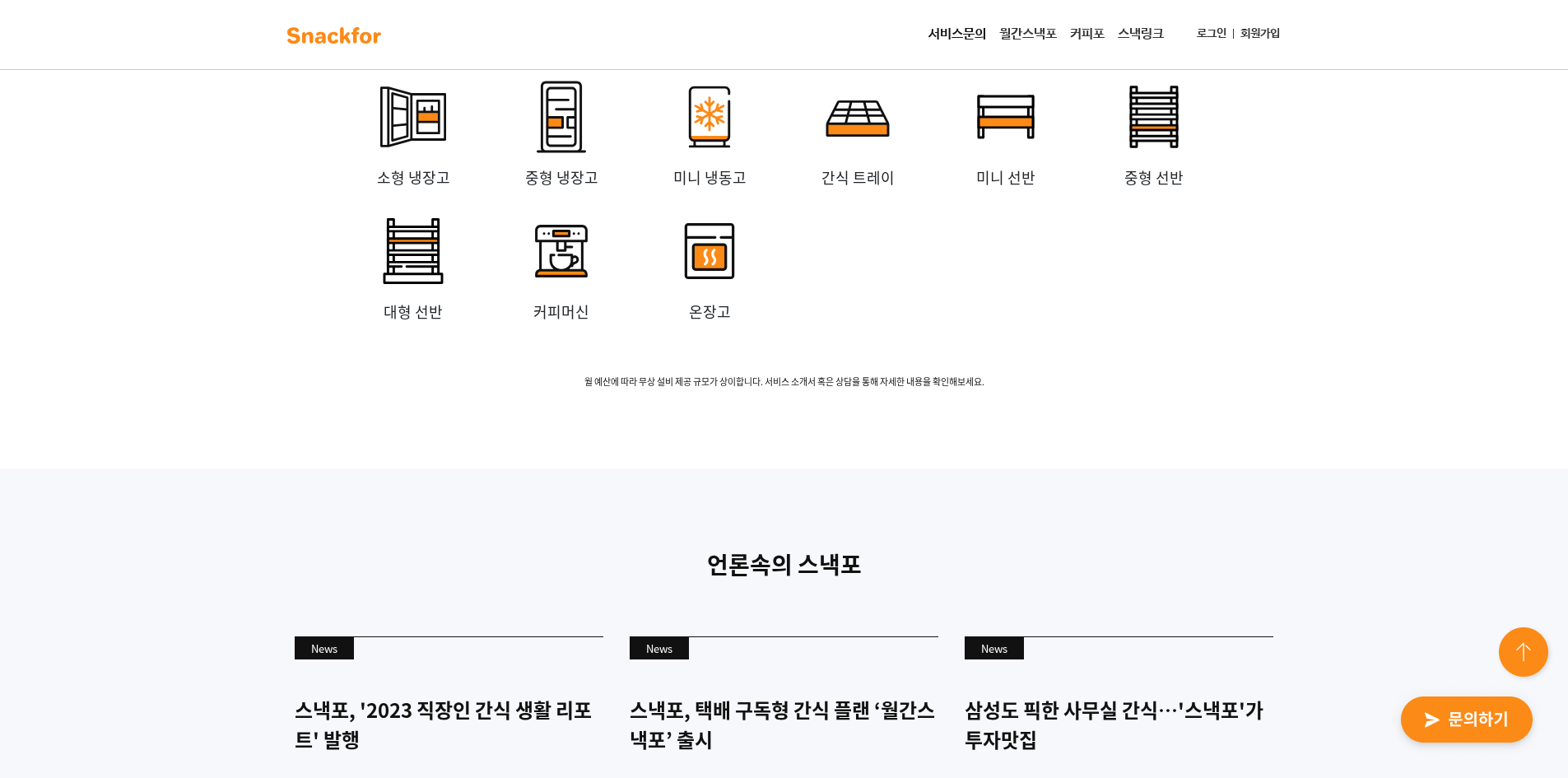 click on "무상 설비 임대
소형 냉장고
중형 냉장고
미니 냉동고
간식 트레이
미니 선반
중형 선반
대형 선반
커피머신
온장고
월 예산에 따라 무상 설비 제공 규모가 상이합니다. 서비스 소개서 혹은 상담을 통해 자세한 내용을 확인해보세요." at bounding box center (784, -403) 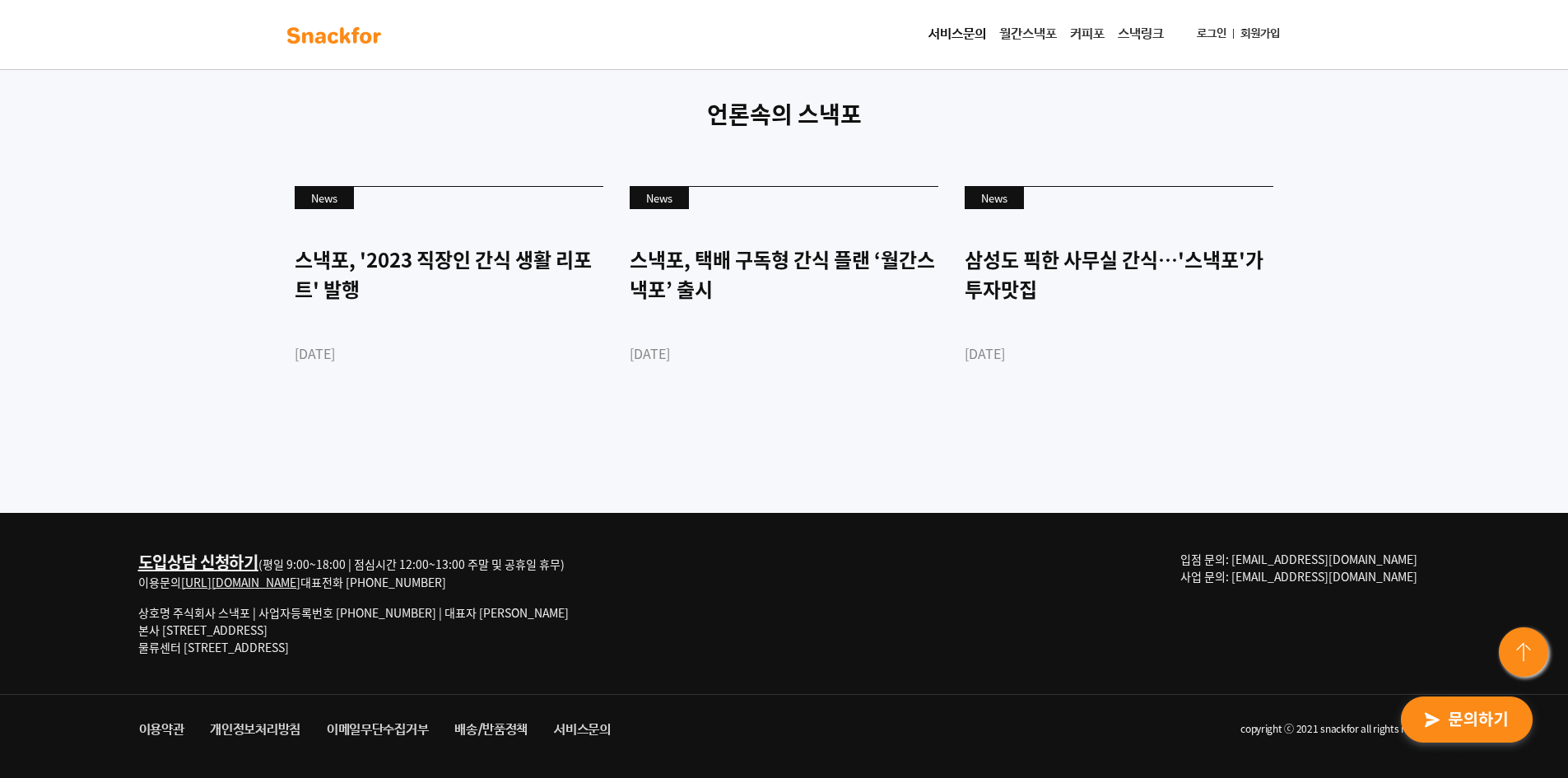 scroll, scrollTop: 4470, scrollLeft: 0, axis: vertical 